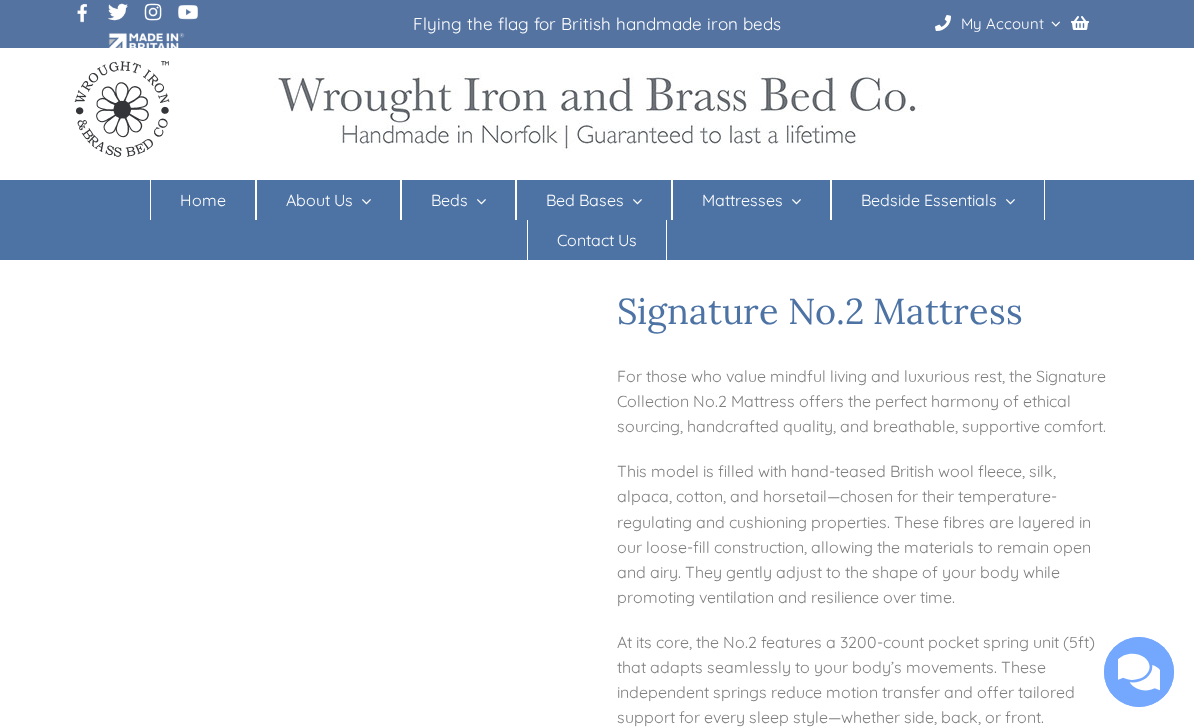 select on "**********" 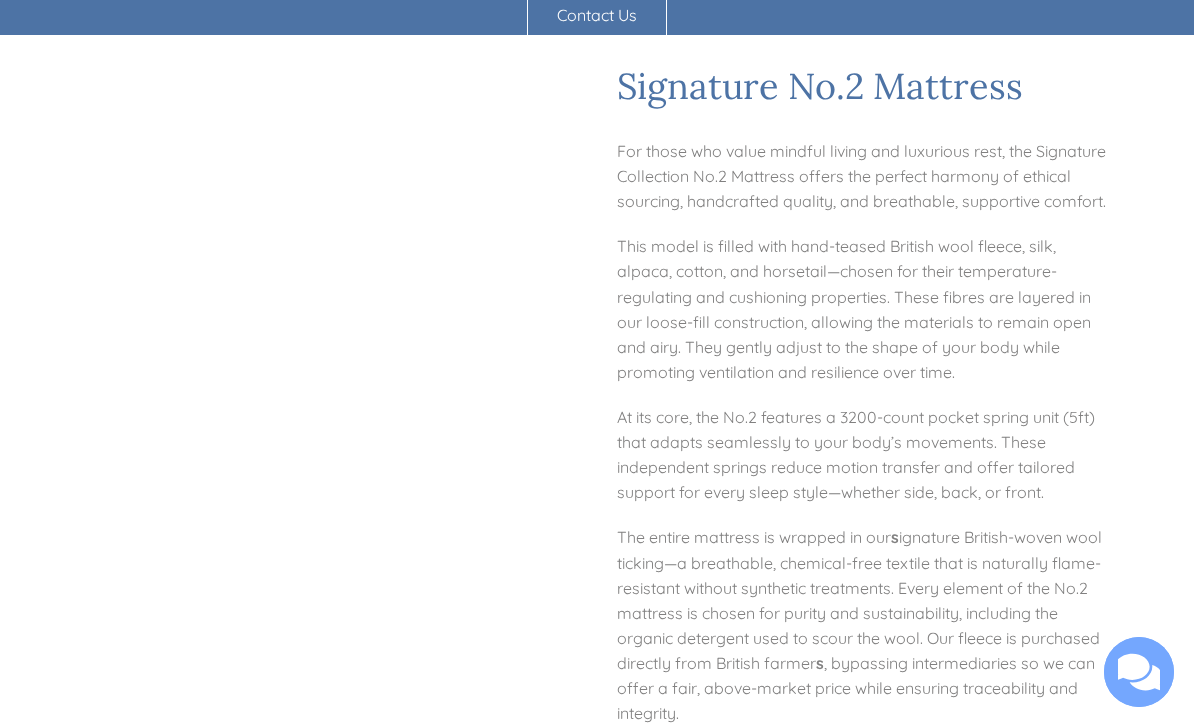 select on "**********" 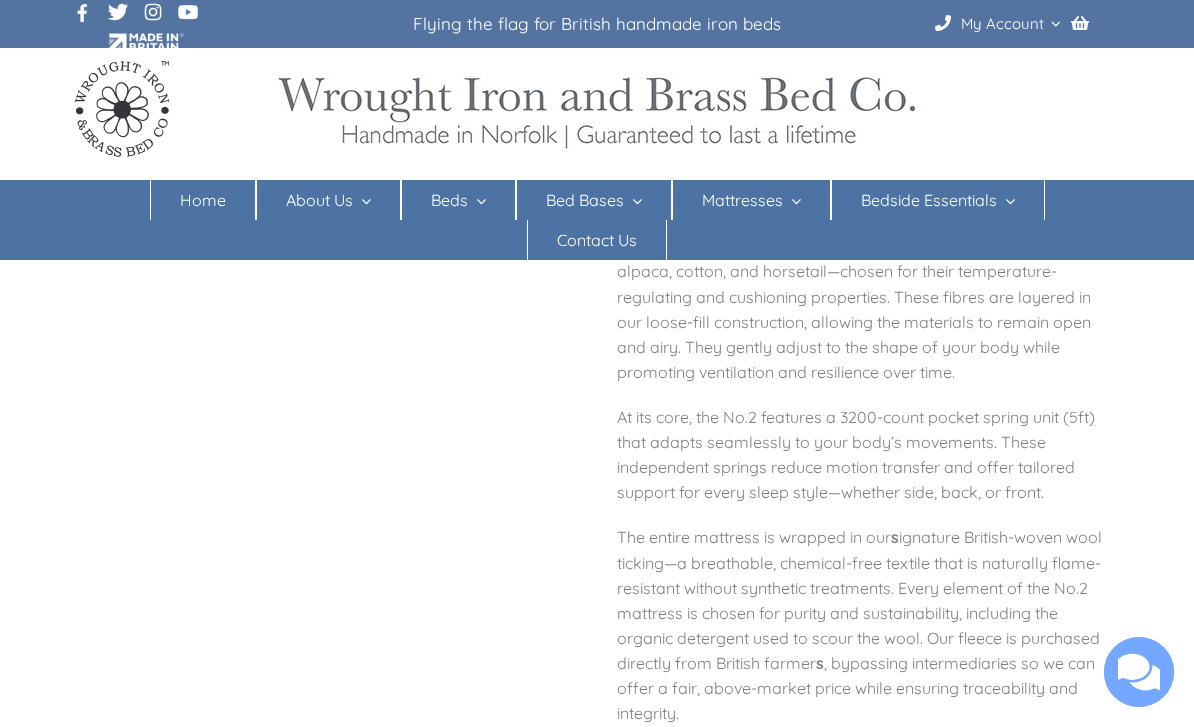 scroll, scrollTop: 0, scrollLeft: 0, axis: both 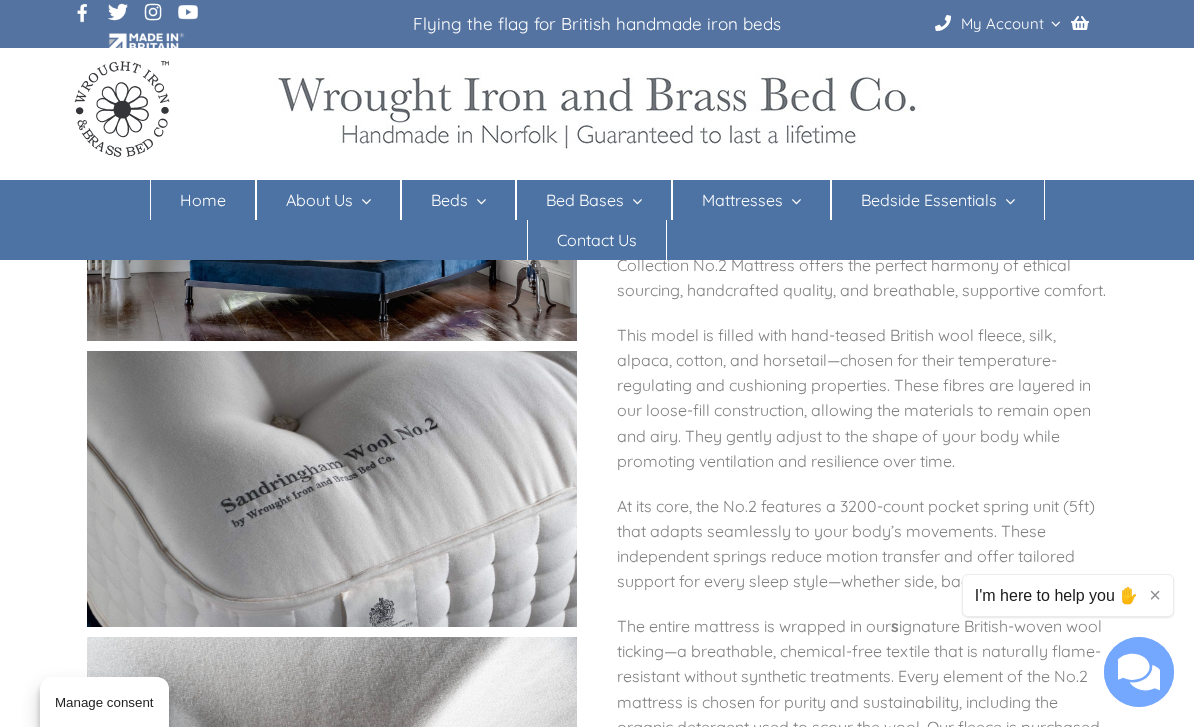 click on "Signature No.2 Mattress
For those who value mindful living and luxurious rest, the Signature Collection No.2 Mattress offers the perfect harmony of ethical sourcing, handcrafted quality, and breathable, supportive comfort.
This model is filled with hand-teased British wool fleece, silk, alpaca, cotton, and horsetail—chosen for their temperature-regulating and cushioning properties. These fibres are layered in our loose-fill construction, allowing the materials to remain open and airy. They gently adjust to the shape of your body while promoting ventilation and resilience over time.
At its core, the No.2 features a 3200-count pocket spring unit (5ft) that adapts seamlessly to your body’s movements. These independent springs reduce motion transfer and offer tailored support for every sleep style—whether side, back, or front.
The entire mattress is wrapped in our  s s , bypassing intermediaries so we can offer a fair, above-market price while ensuring traceability and integrity." at bounding box center (597, 785) 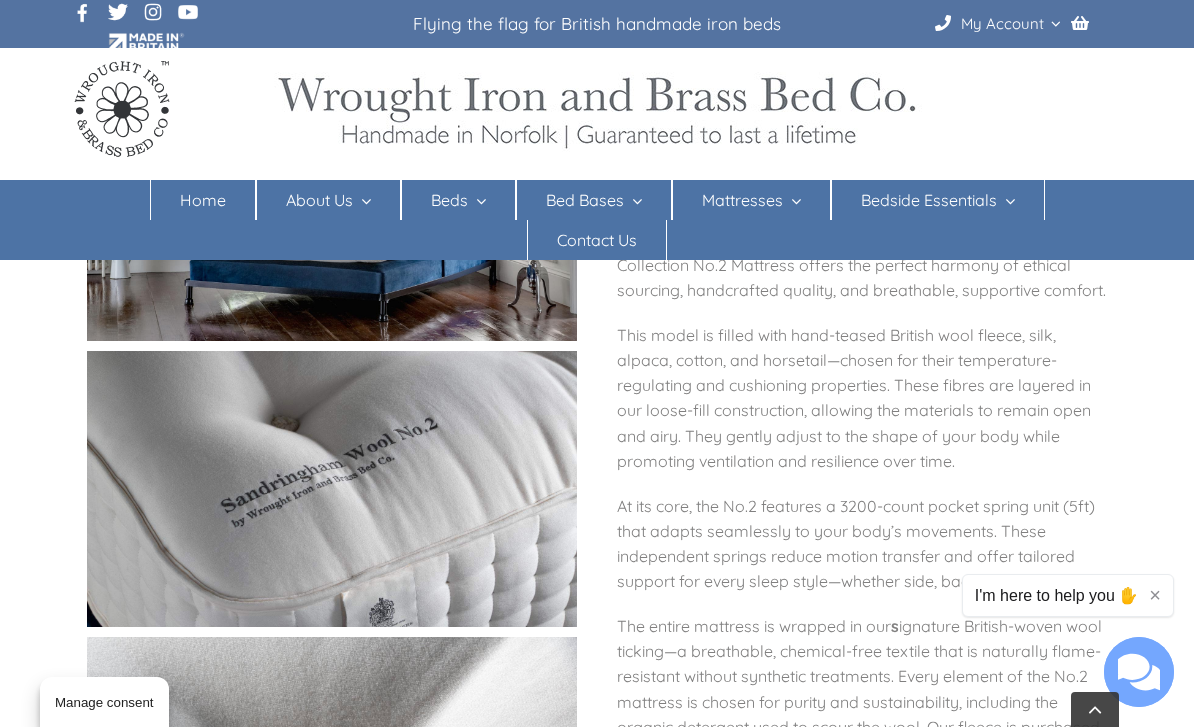 click at bounding box center [597, 109] 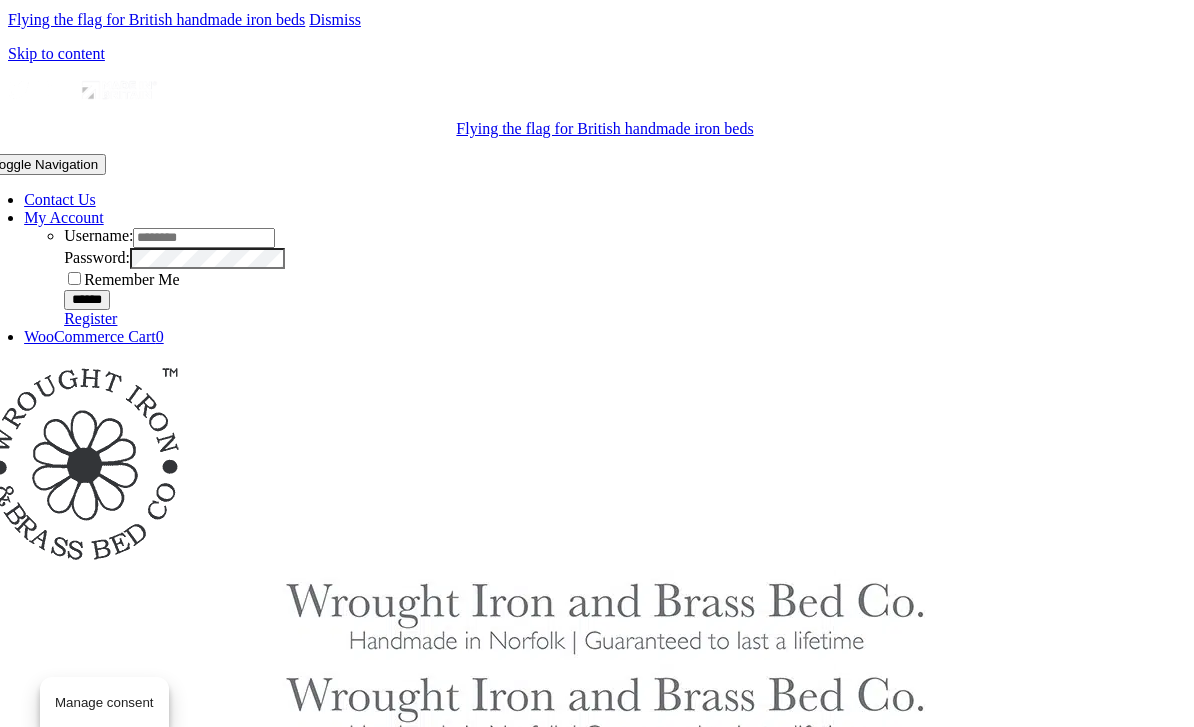 scroll, scrollTop: 0, scrollLeft: 0, axis: both 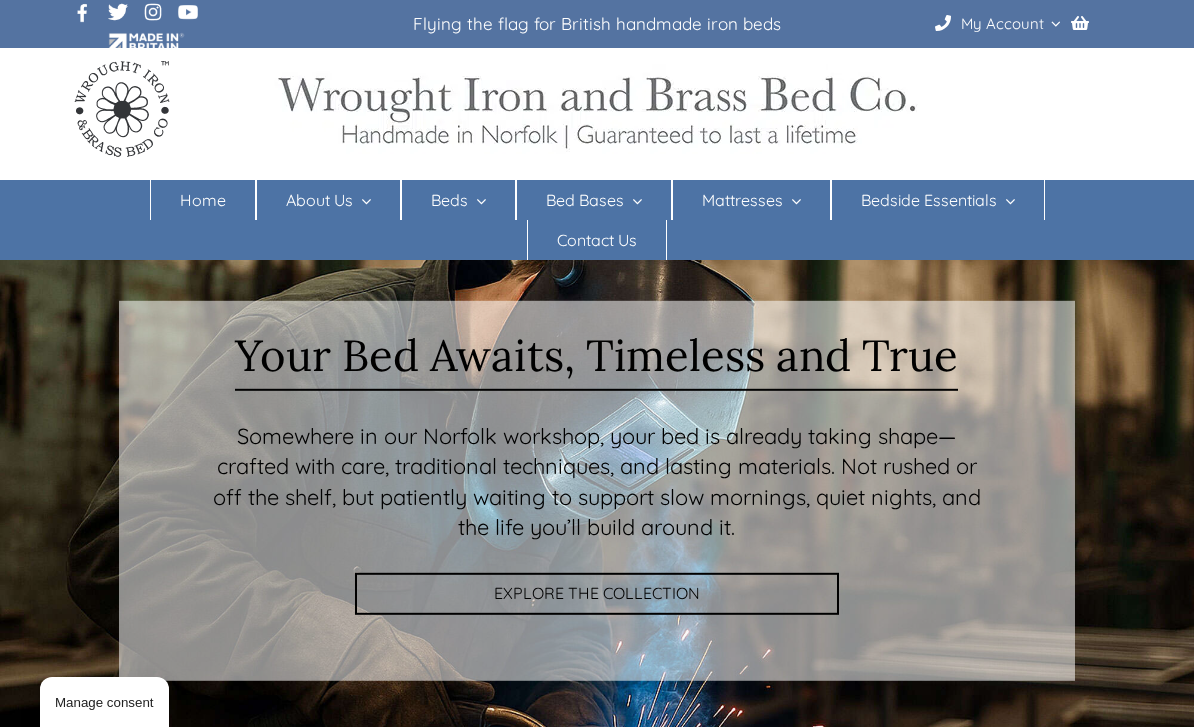 click at bounding box center [597, 543] 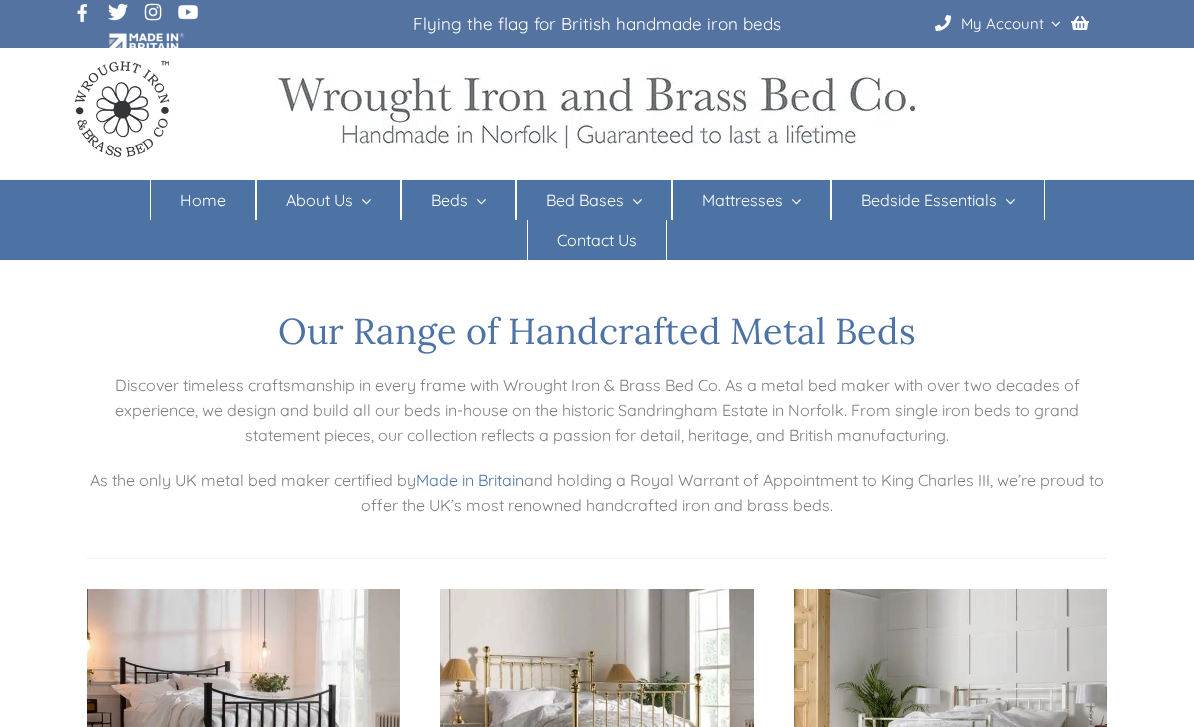 scroll, scrollTop: 0, scrollLeft: 0, axis: both 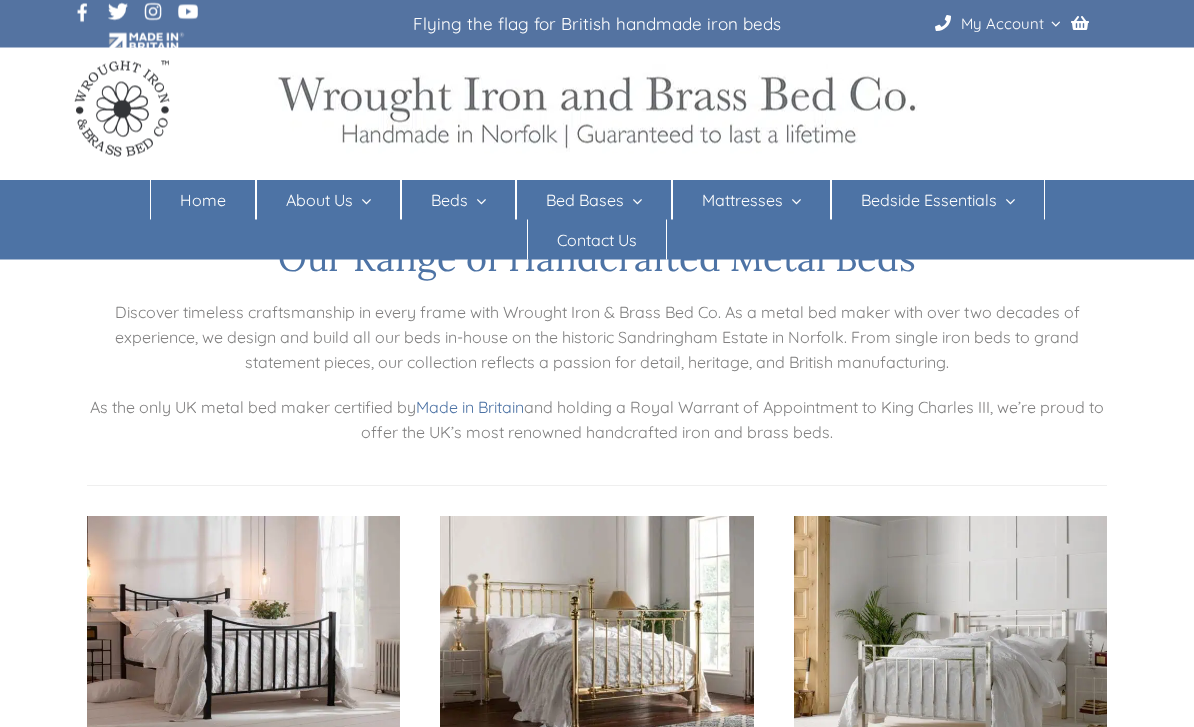 checkbox on "****" 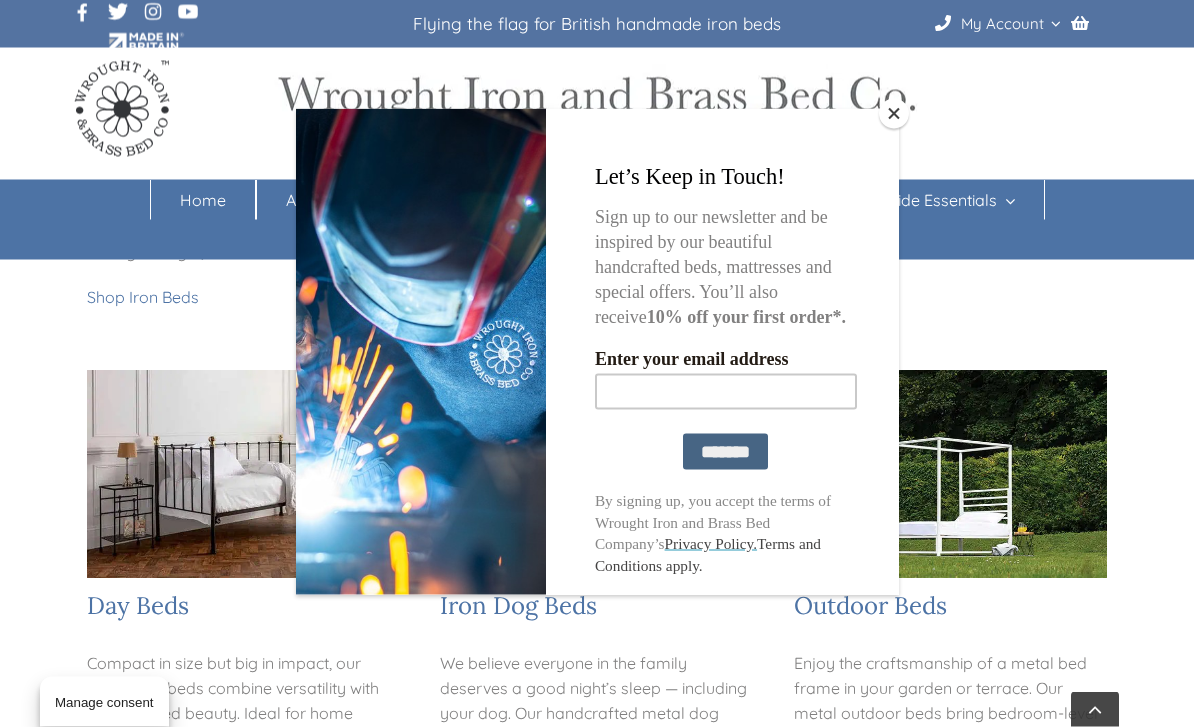 scroll, scrollTop: 1021, scrollLeft: 0, axis: vertical 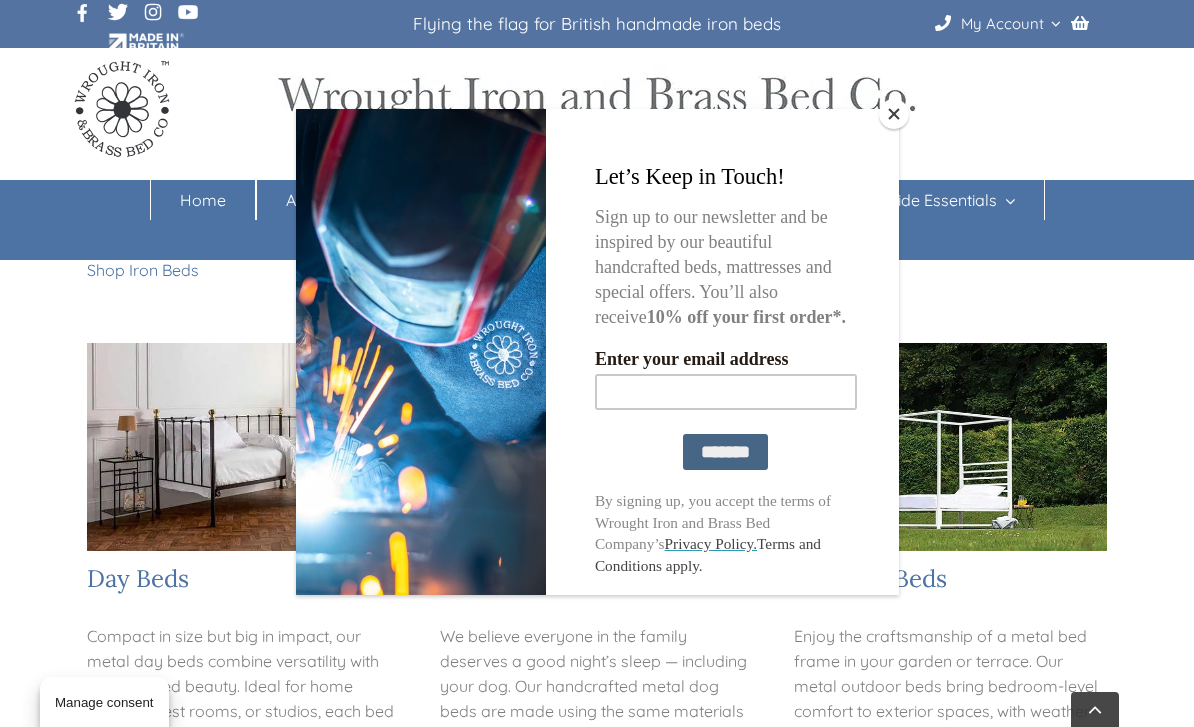 click at bounding box center (894, 114) 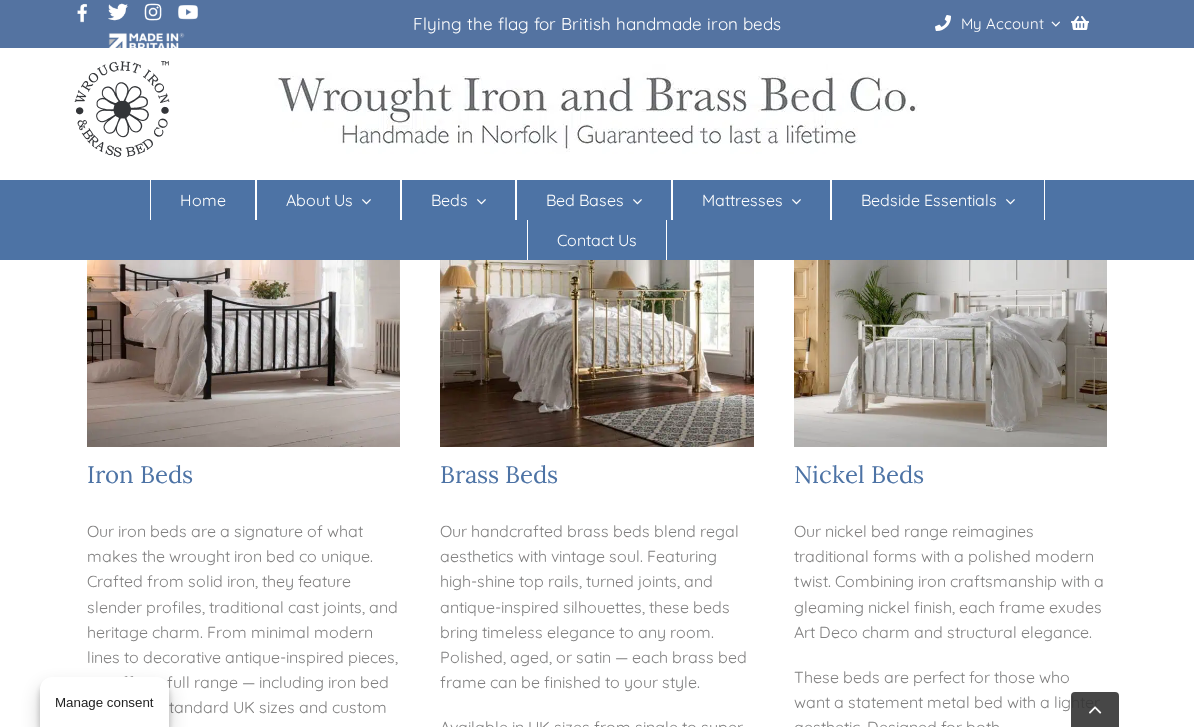 scroll, scrollTop: 422, scrollLeft: 0, axis: vertical 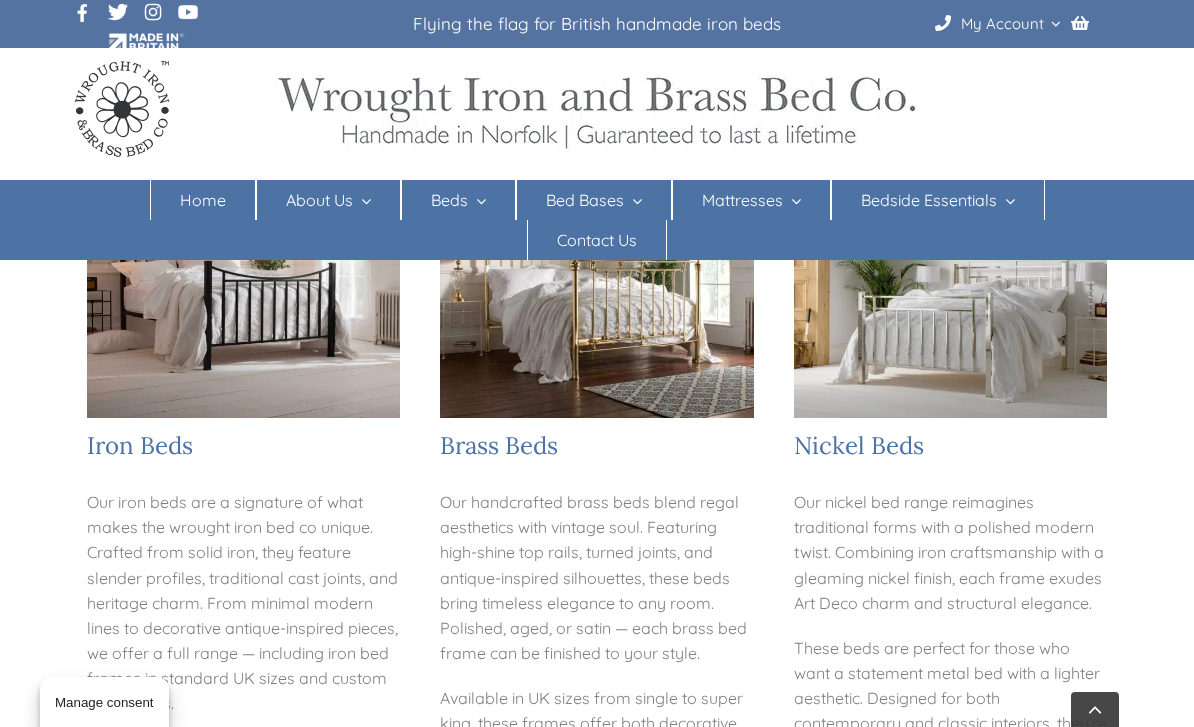 click on "Nickel Beds" at bounding box center (859, 445) 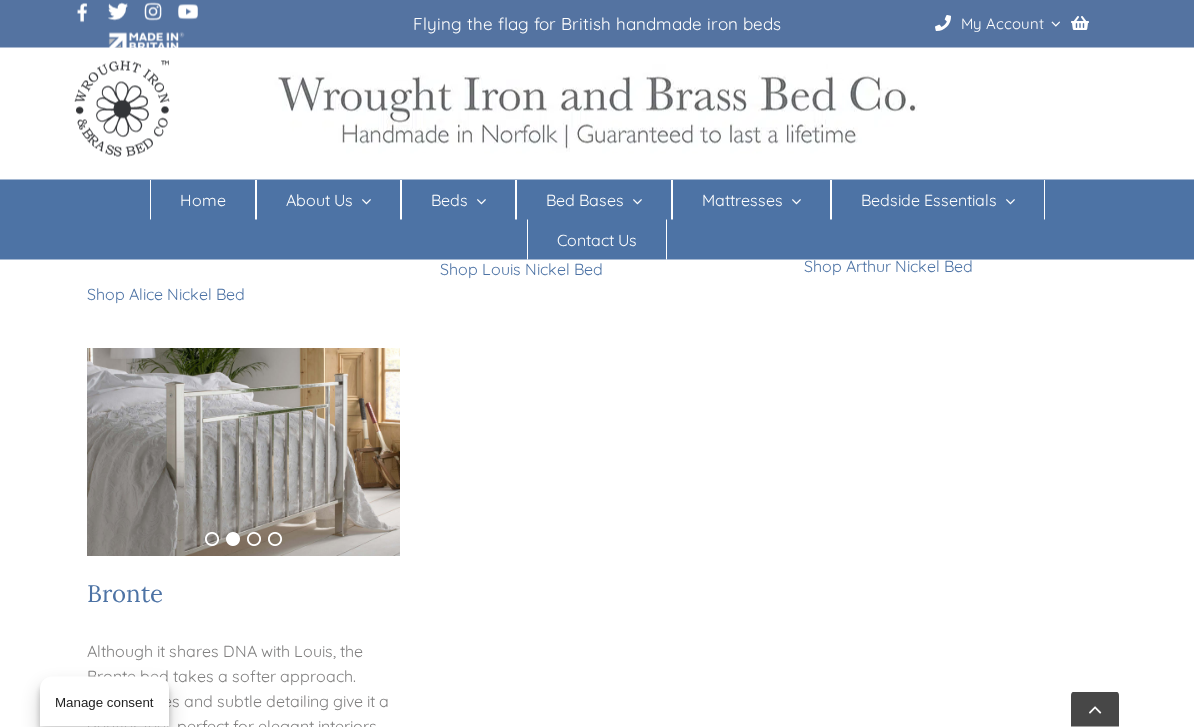 scroll, scrollTop: 824, scrollLeft: 0, axis: vertical 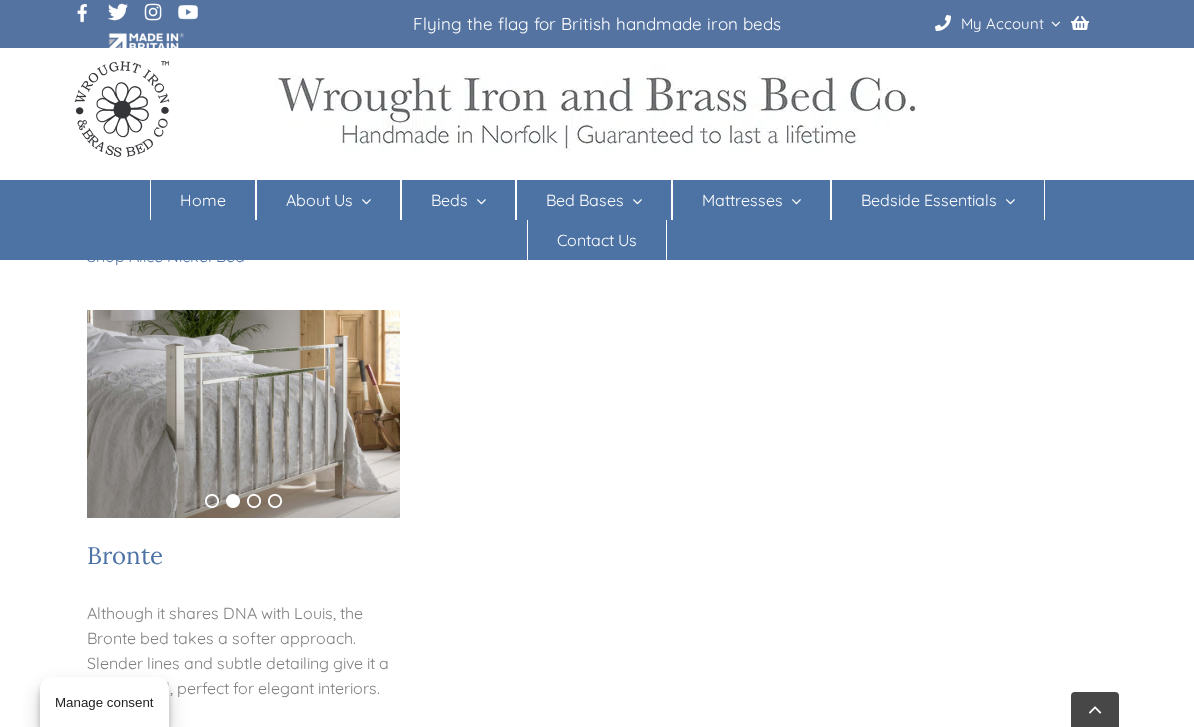 click on "Nickel Beds
Nickel Bed Frames
Elegant, Handcrafted, and Built to Last
Discover our collection of handcrafted nickel bed frames, designed and built in Norfolk using solid wrought iron and finished with radiant polished nickel. These beds combine the strength of traditional craftsmanship with the refined glow of nickel plating — offering a timeless silhouette with a modern twist. Whether you prefer graceful curves or bold Deco lines, each nickel metal bed is made to order to suit your space and your style.
1 2 3 4
[FIRST]
We designed the [FIRST] bed with playfulness in mind. Inspired by the joy of afternoon tea, it reflects light like a mirror and adds charm to any room. As a result, it brings a sense of wonder and elegance to your space.
Shop [FIRST] Nickel Bed
1 2
[FIRST]
[FIRST] offers a bold take on French-inspired design. Its wide legs, cast finials, and tall headboard make a powerful impression, while its Deco touches keep it refined.
1 2 3" at bounding box center (597, 713) 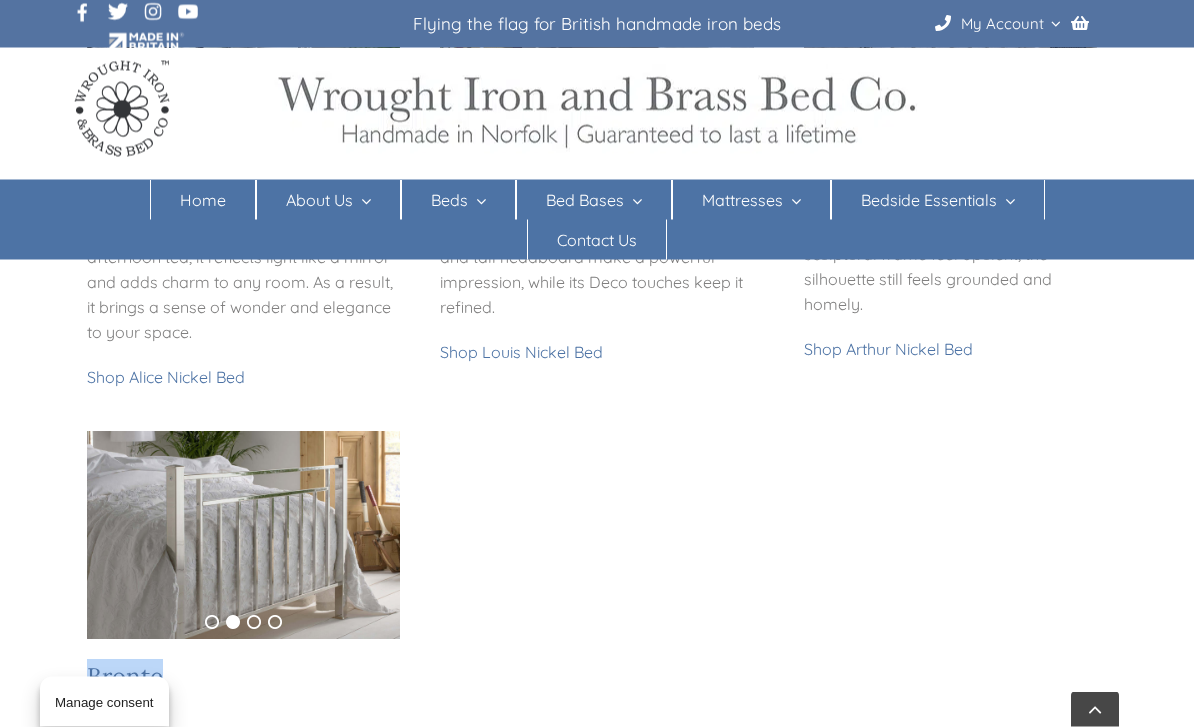scroll, scrollTop: 673, scrollLeft: 0, axis: vertical 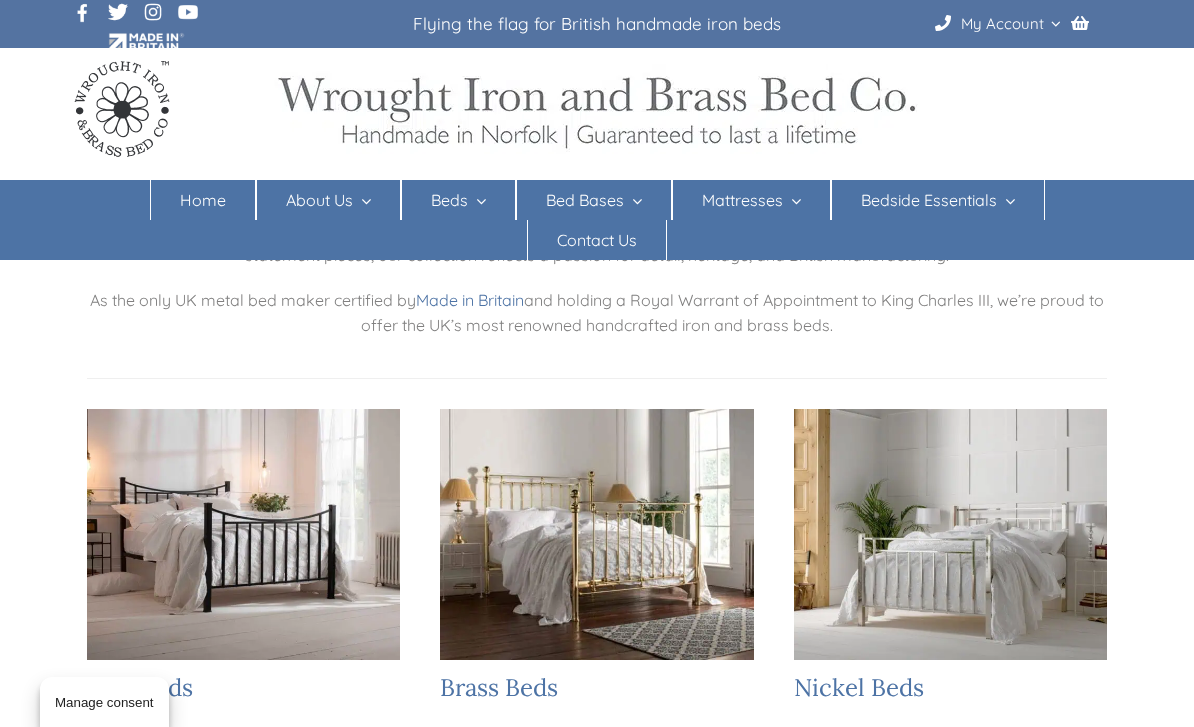 click on "Nickel Beds" at bounding box center [859, 687] 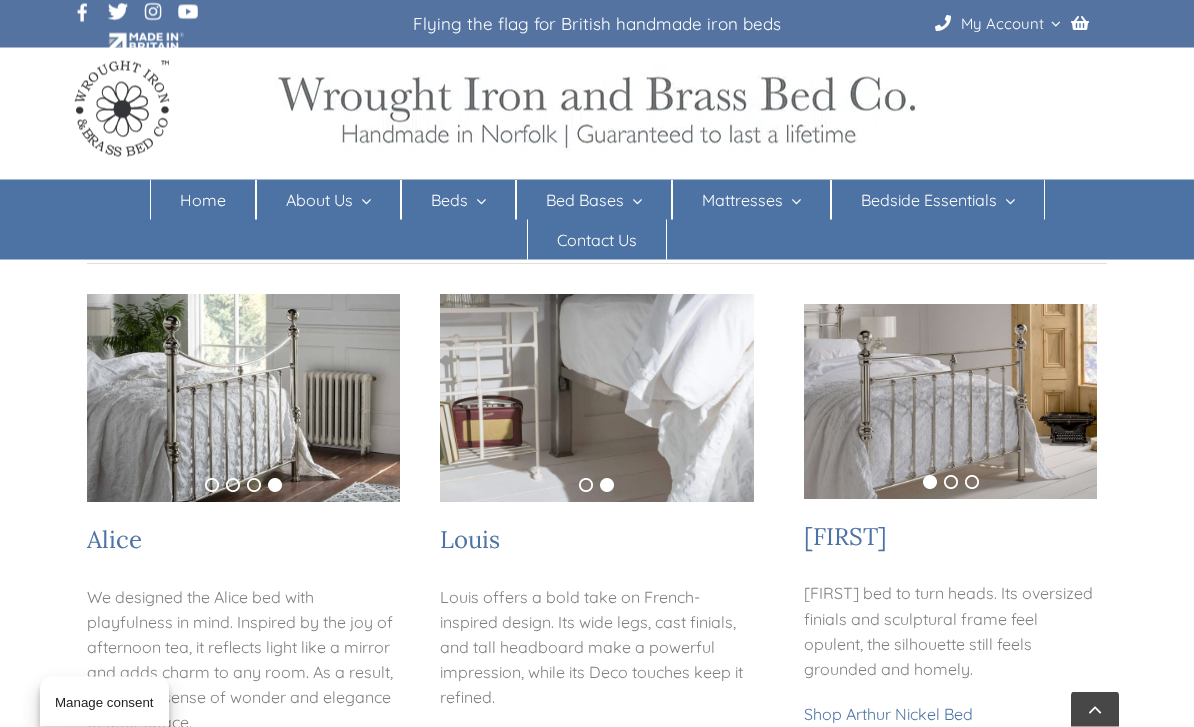 scroll, scrollTop: 313, scrollLeft: 0, axis: vertical 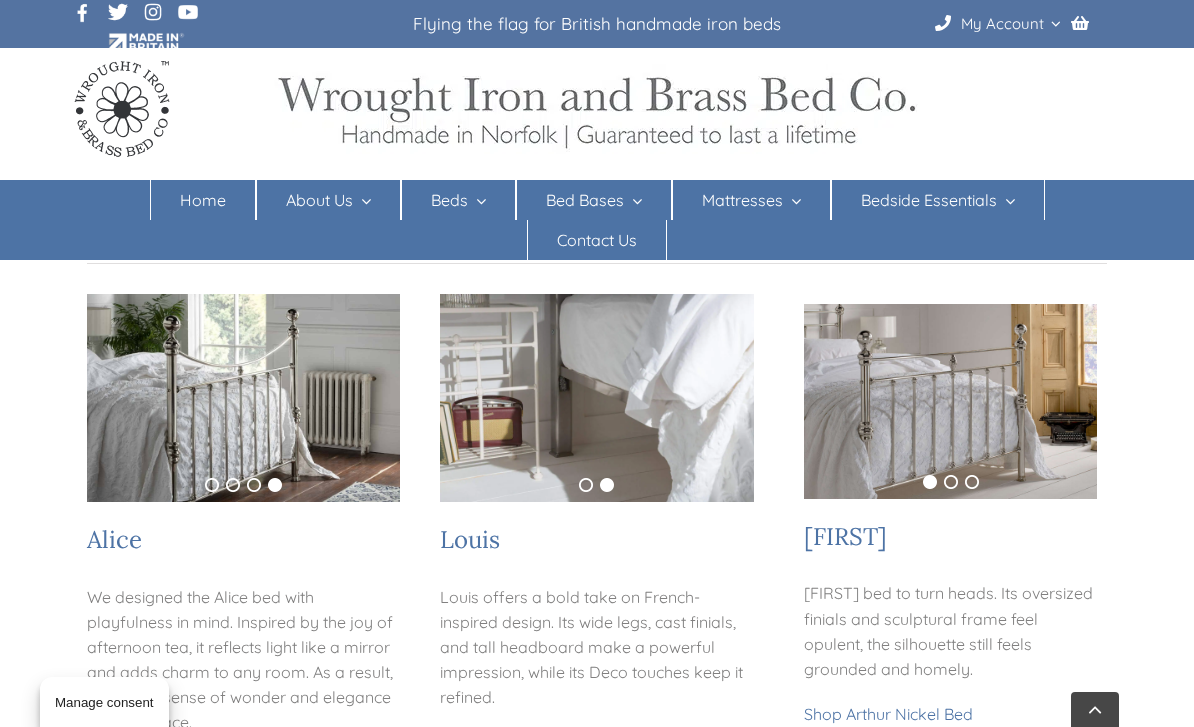 click on "Louis" at bounding box center (470, 539) 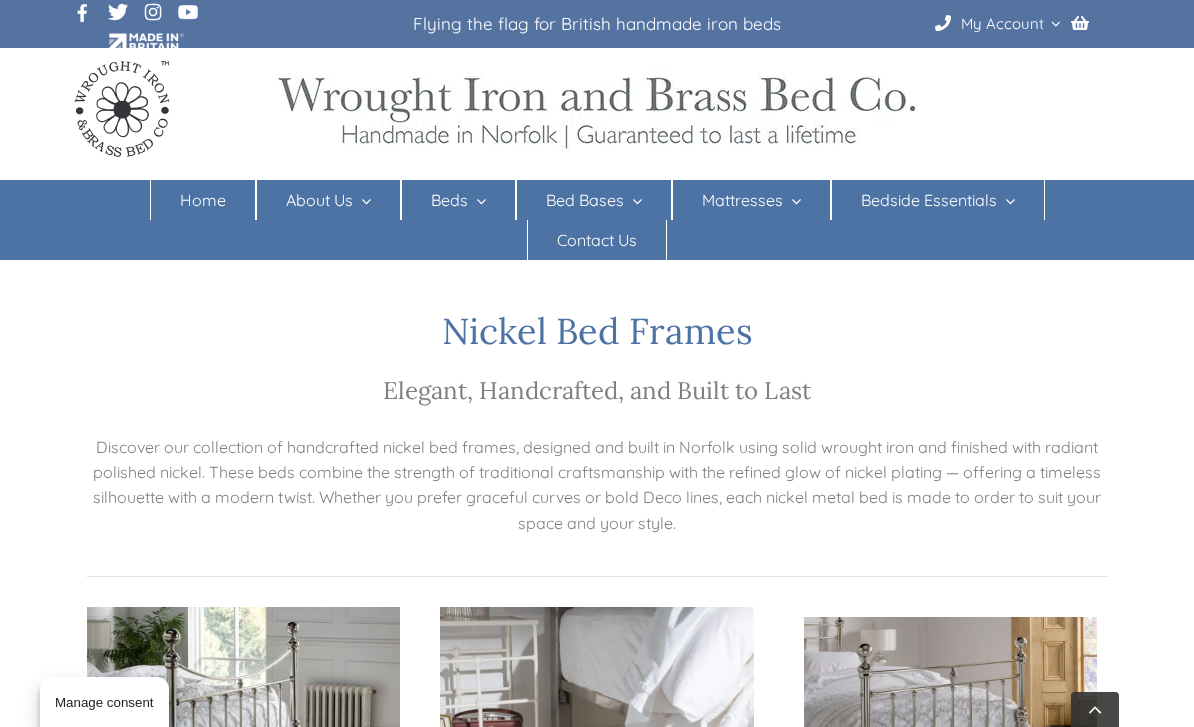 scroll, scrollTop: 377, scrollLeft: 0, axis: vertical 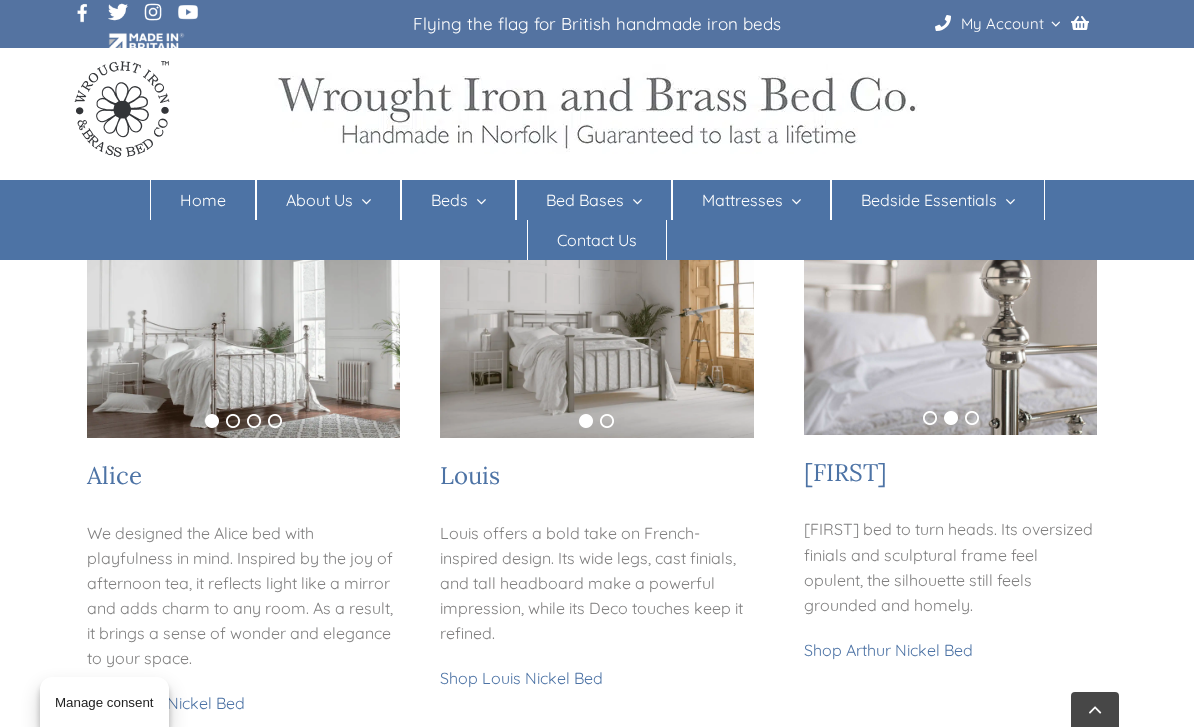 click on "Shop Louis Nickel Bed" at bounding box center (521, 678) 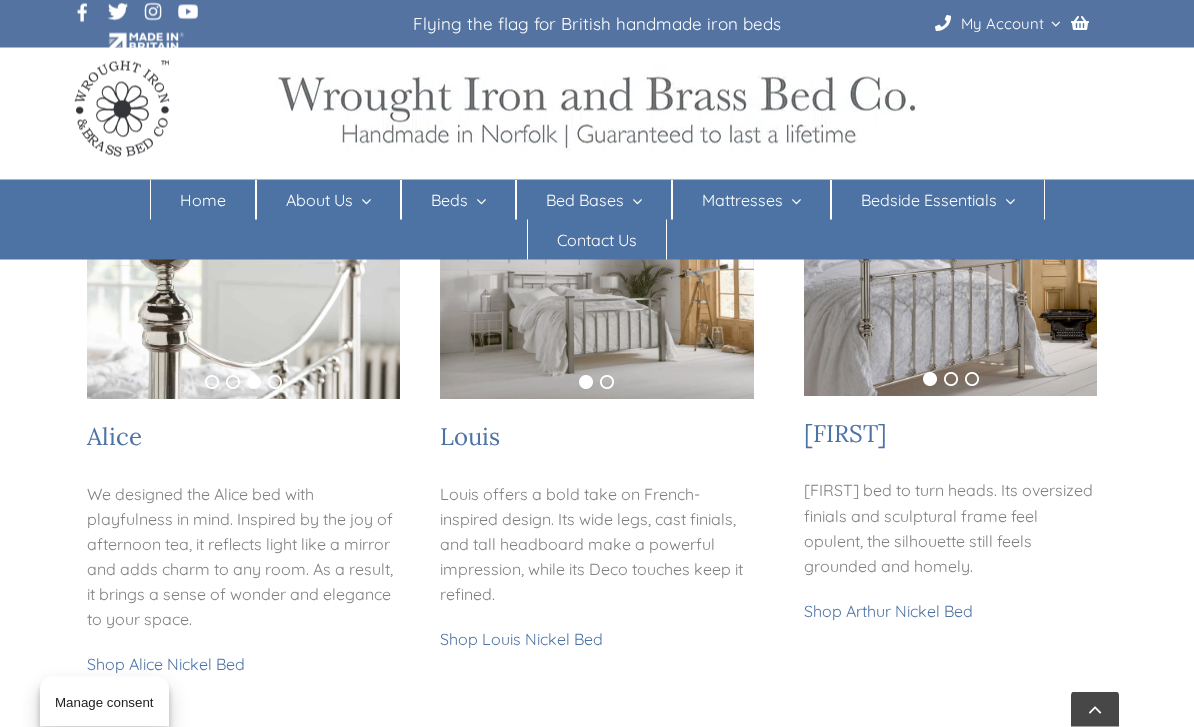 scroll, scrollTop: 416, scrollLeft: 0, axis: vertical 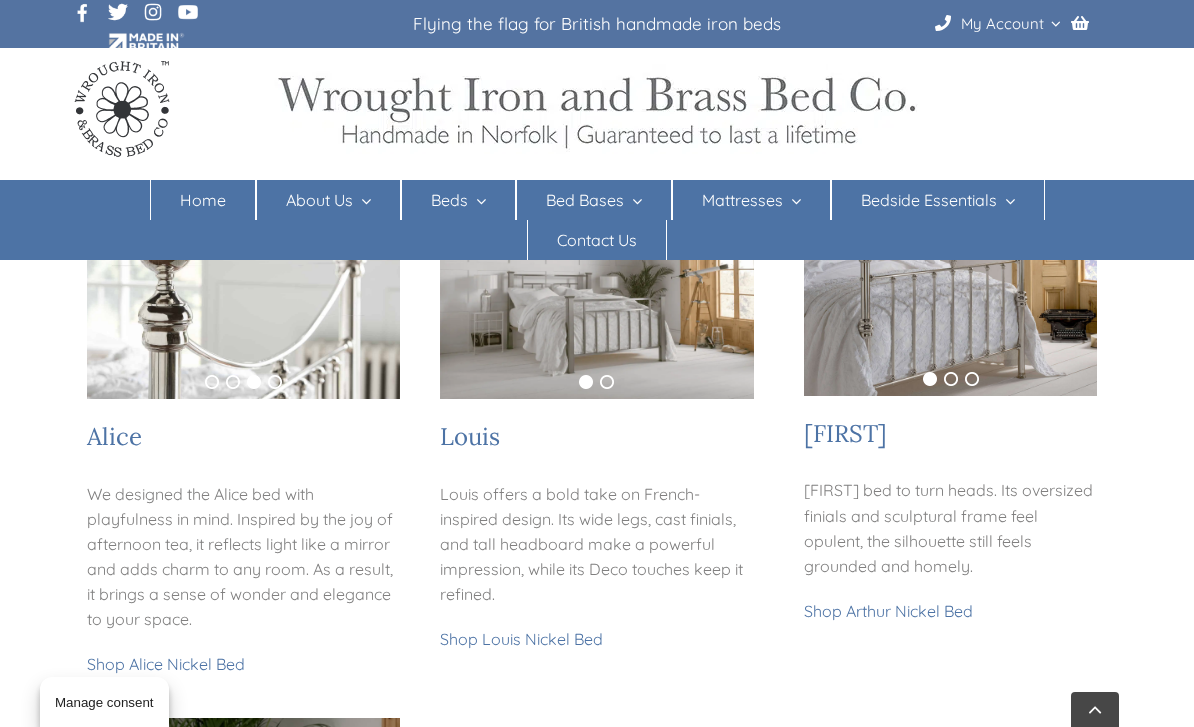 click on "Louis offers a bold take on French-inspired design. Its wide legs, cast finials, and tall headboard make a powerful impression, while its Deco touches keep it refined." at bounding box center [596, 545] 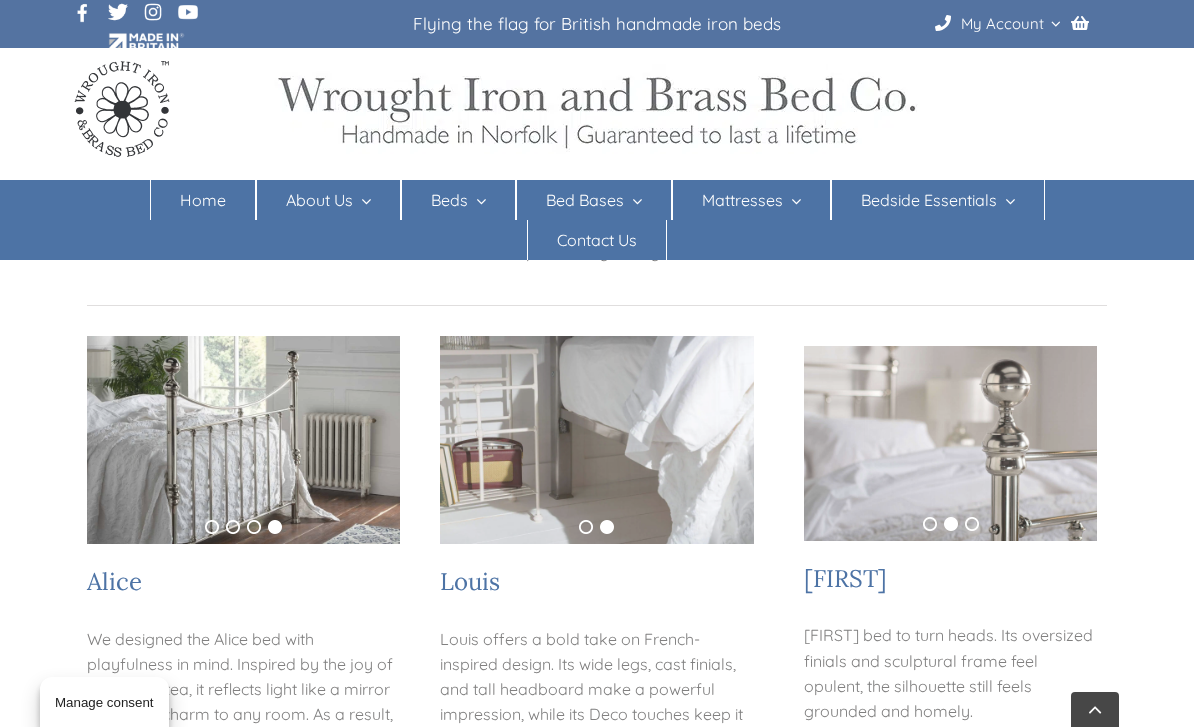 scroll, scrollTop: 272, scrollLeft: 0, axis: vertical 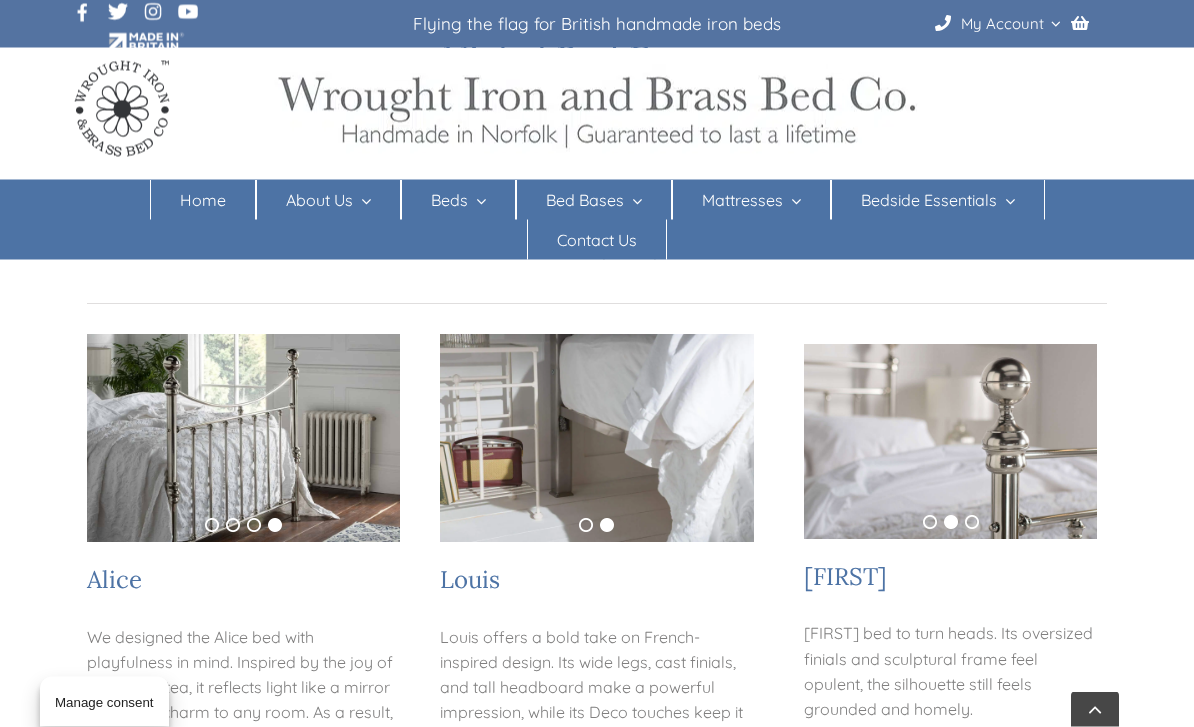 click at bounding box center [596, 439] 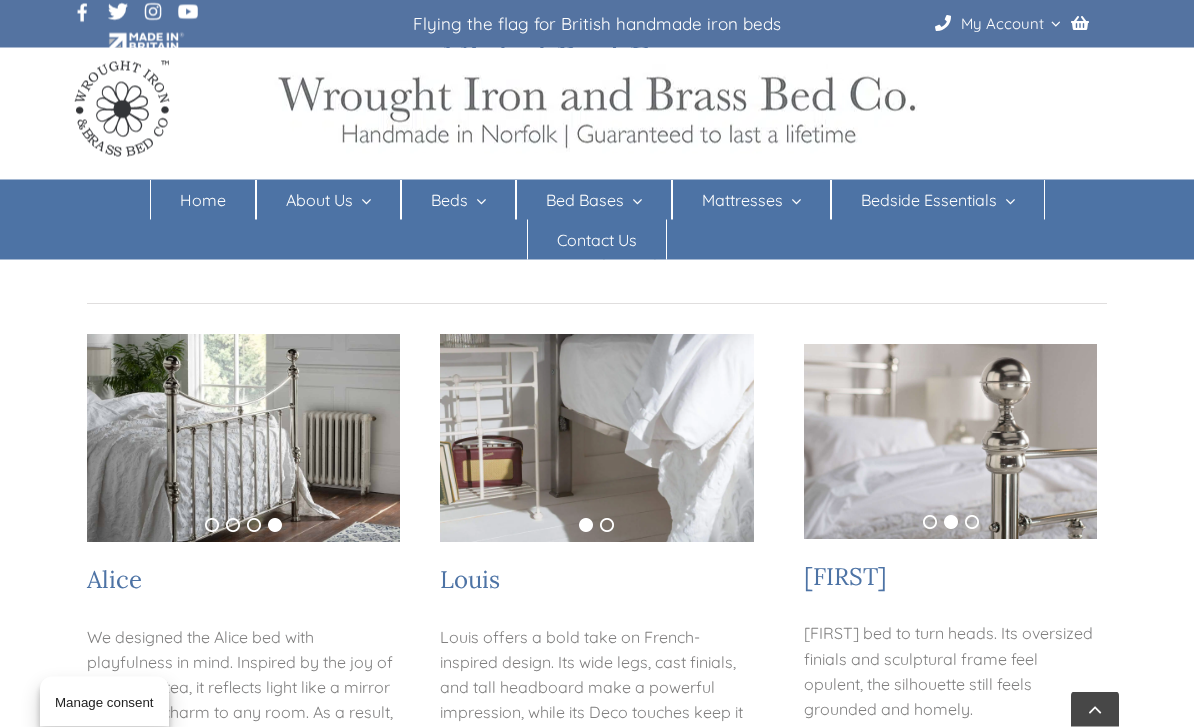 scroll, scrollTop: 273, scrollLeft: 0, axis: vertical 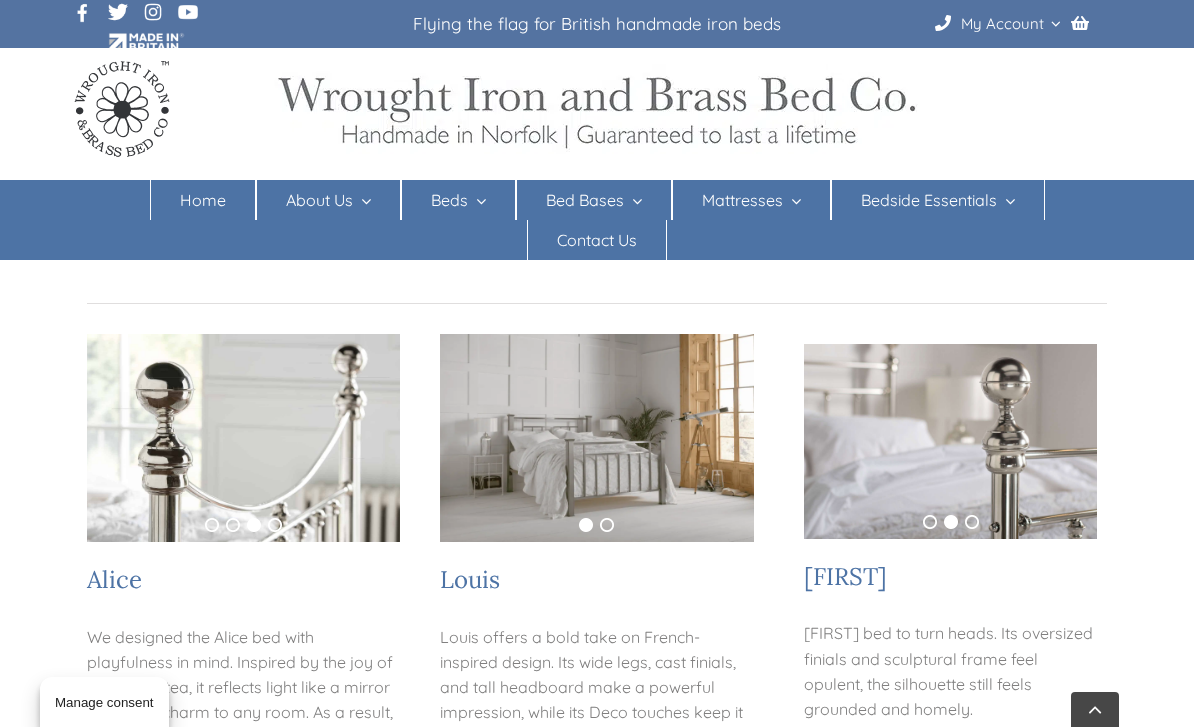 click at bounding box center [596, 438] 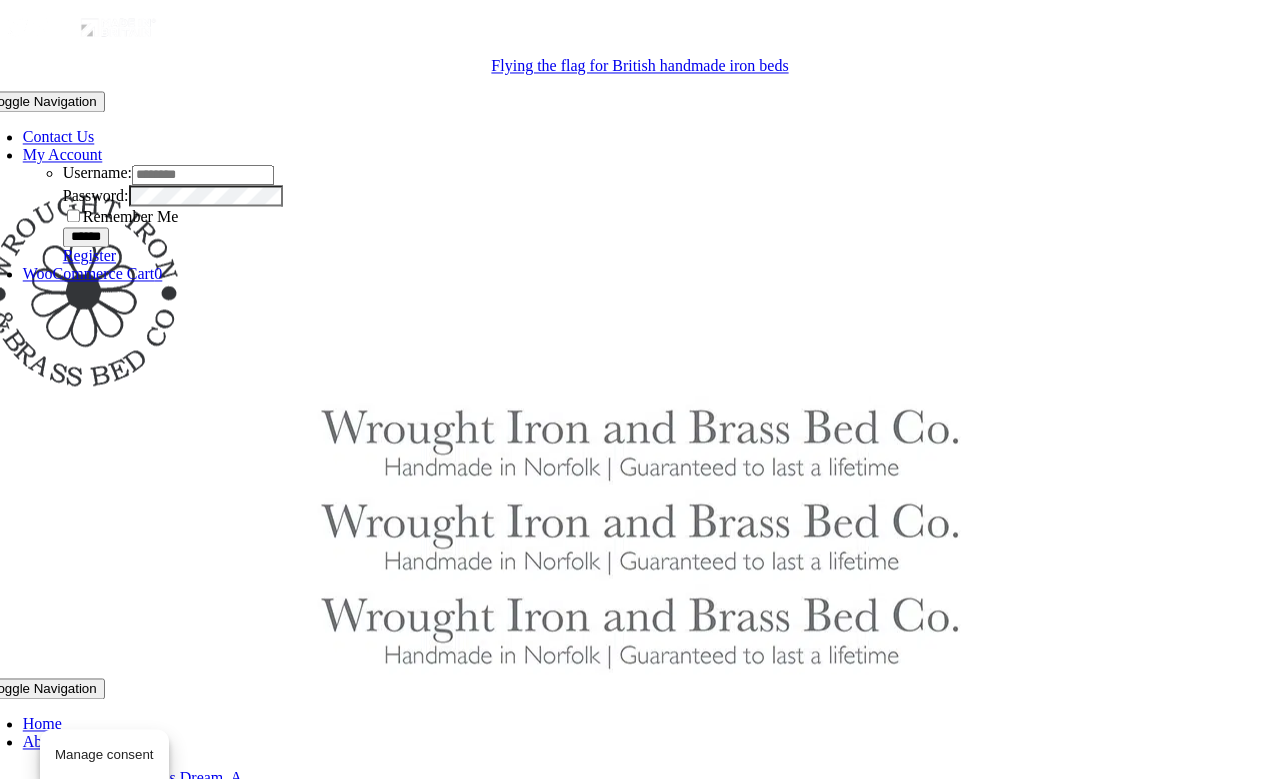 scroll, scrollTop: 0, scrollLeft: 0, axis: both 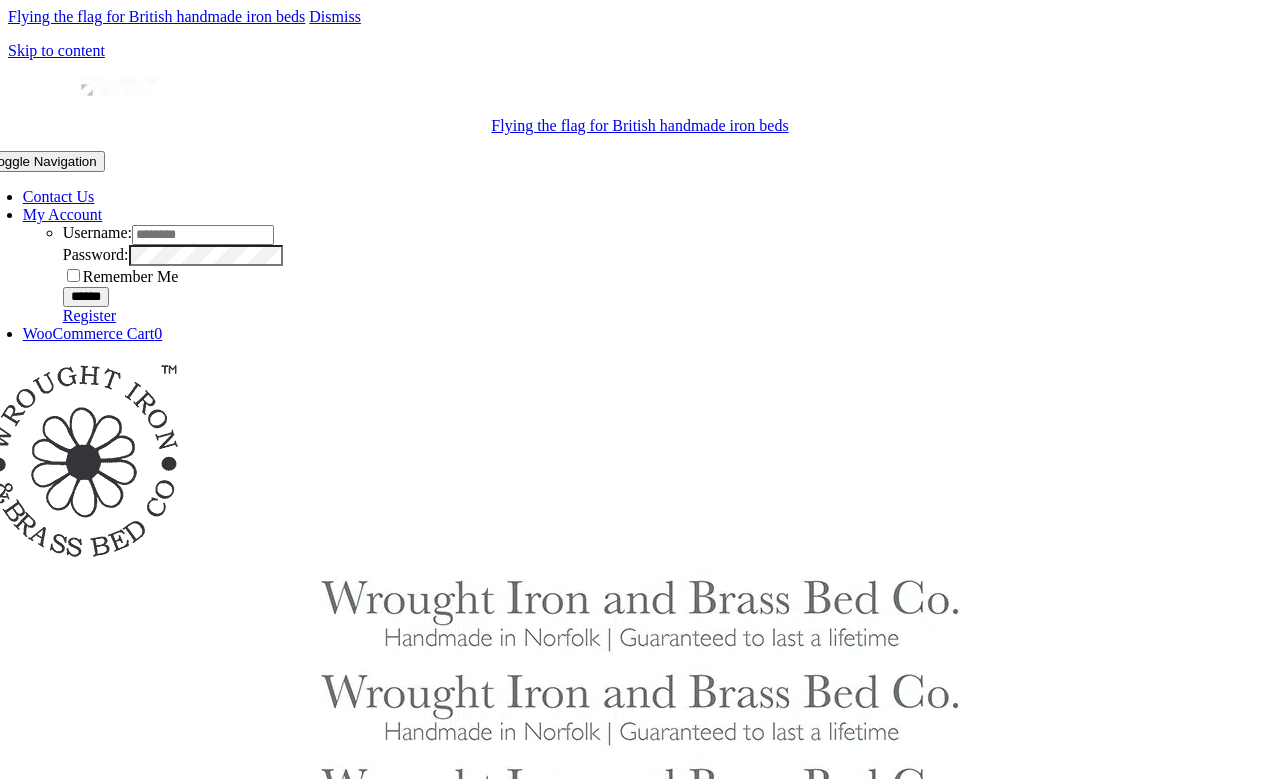 checkbox on "****" 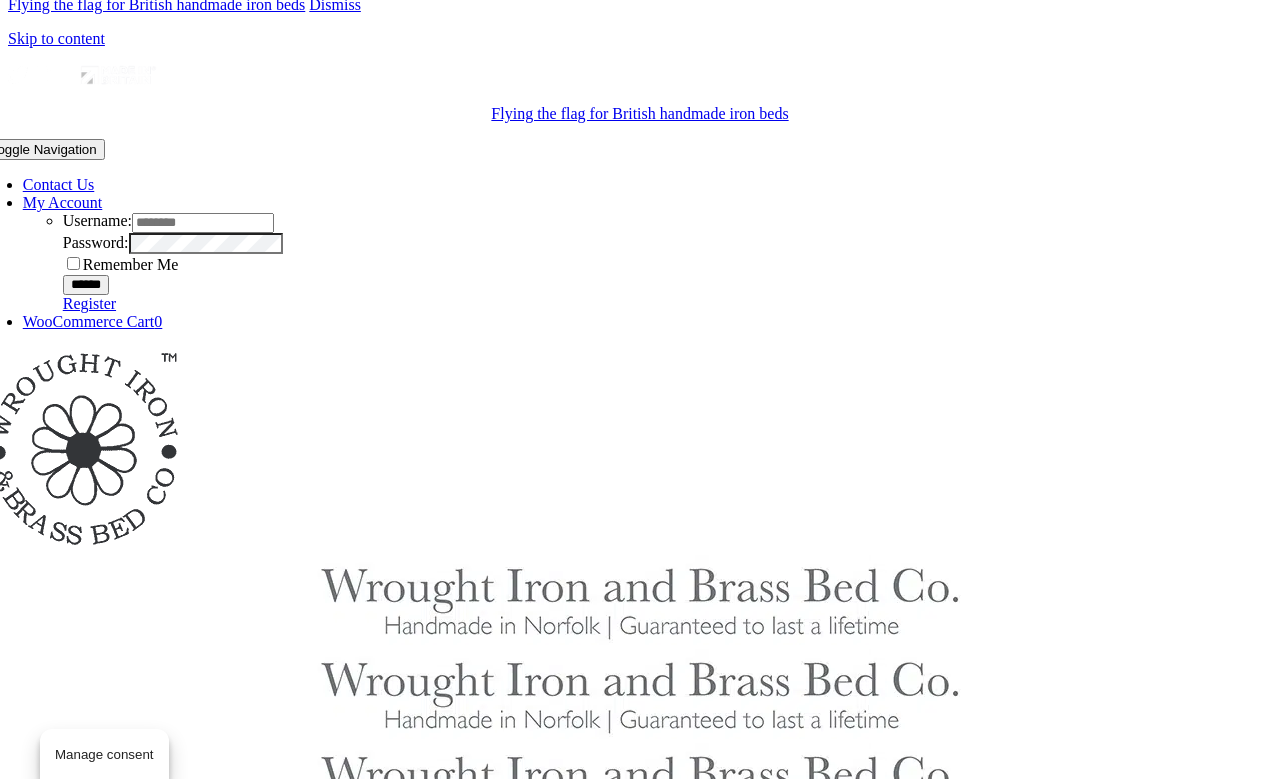scroll, scrollTop: 0, scrollLeft: 0, axis: both 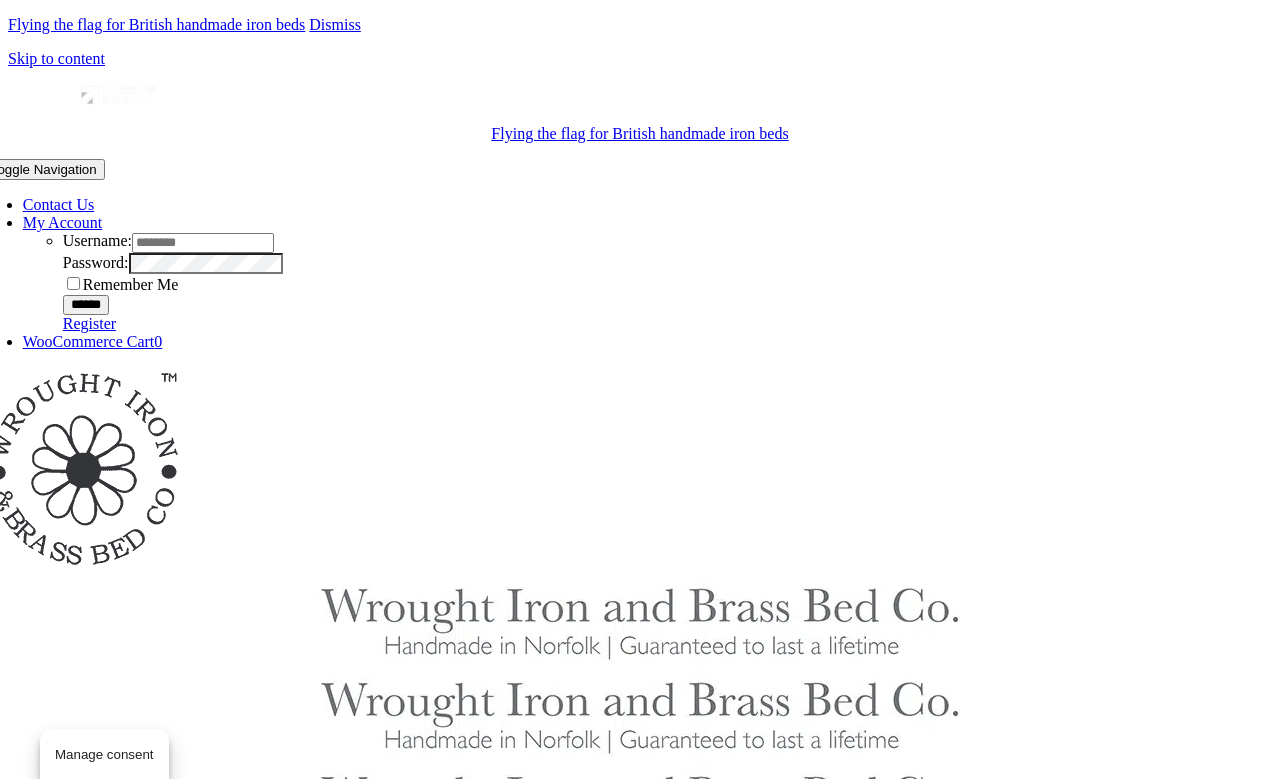 click on "Flying the flag for British handmade iron beds" at bounding box center [639, 133] 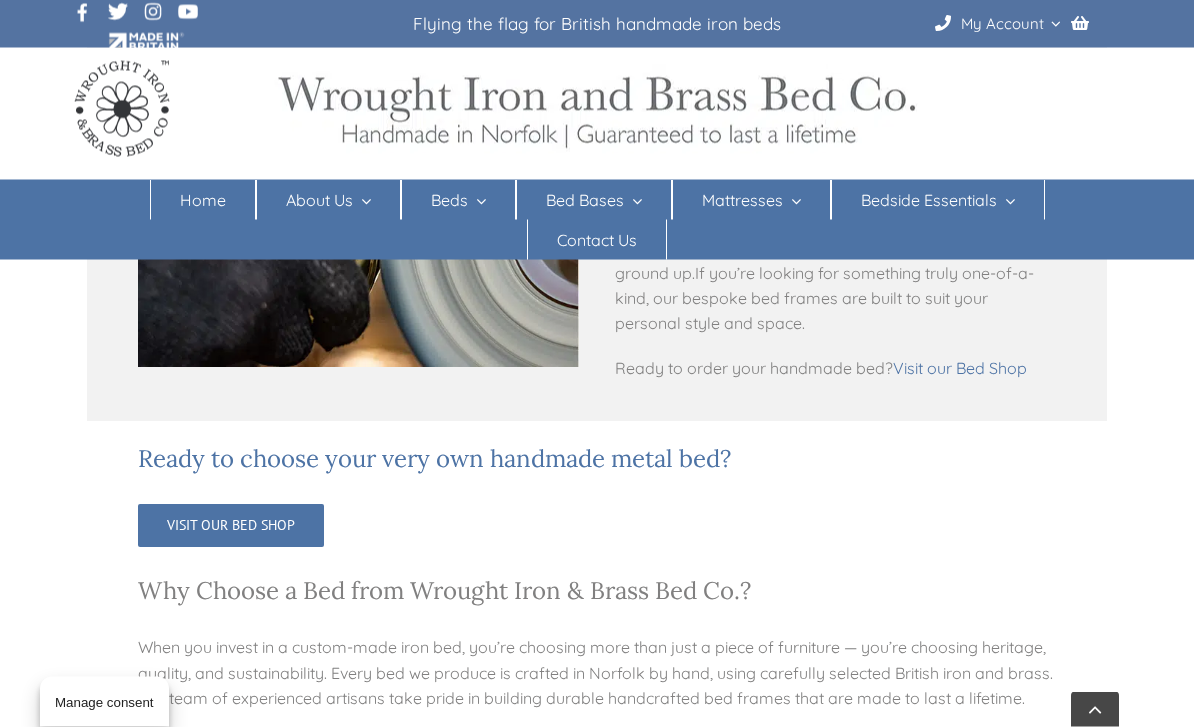 scroll, scrollTop: 2842, scrollLeft: 0, axis: vertical 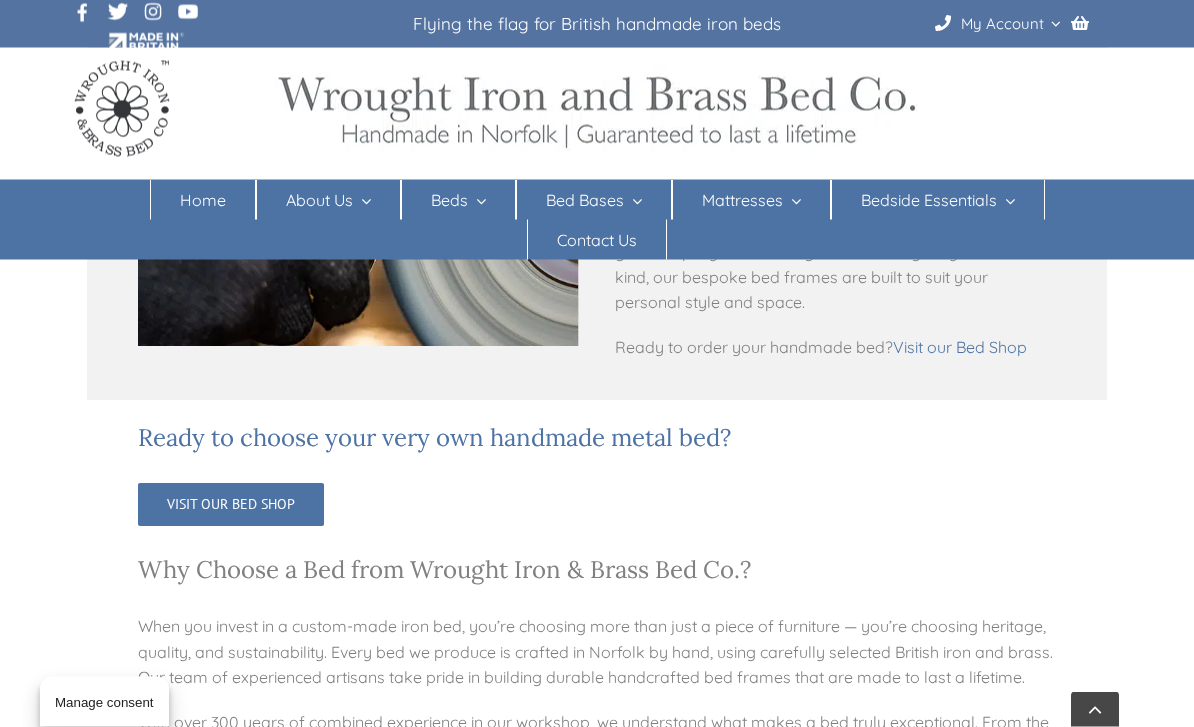 click on "Visit our Bed Shop" at bounding box center [231, 505] 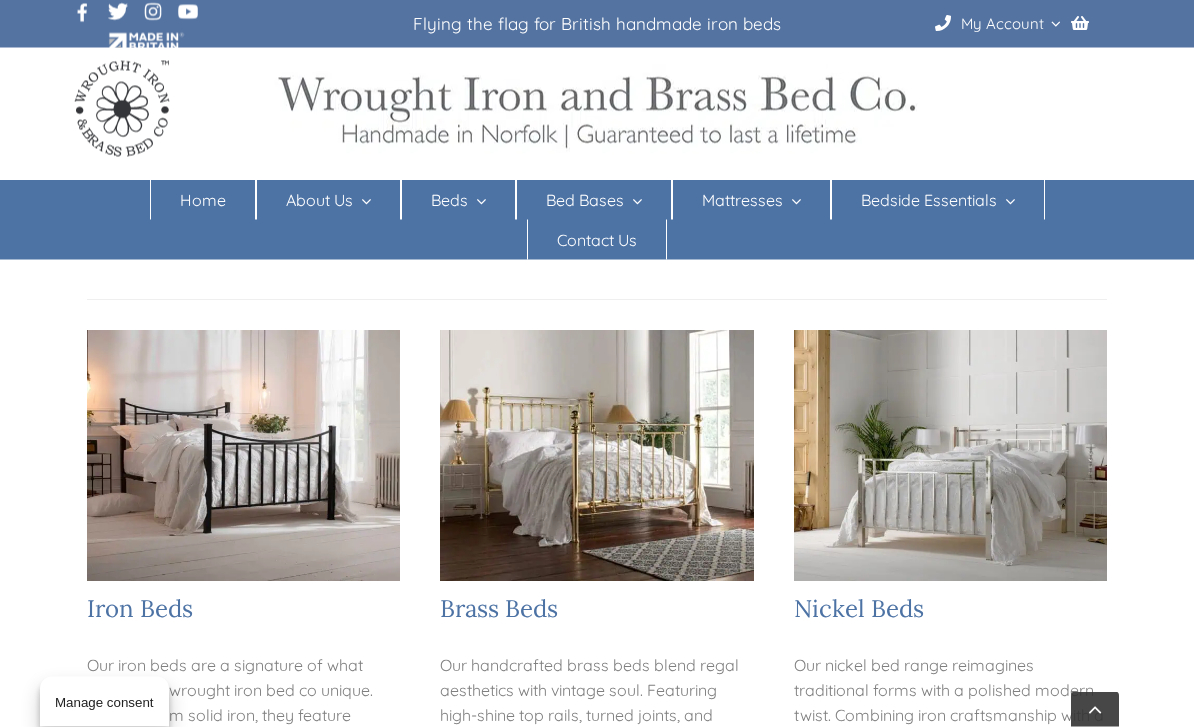 scroll, scrollTop: 287, scrollLeft: 0, axis: vertical 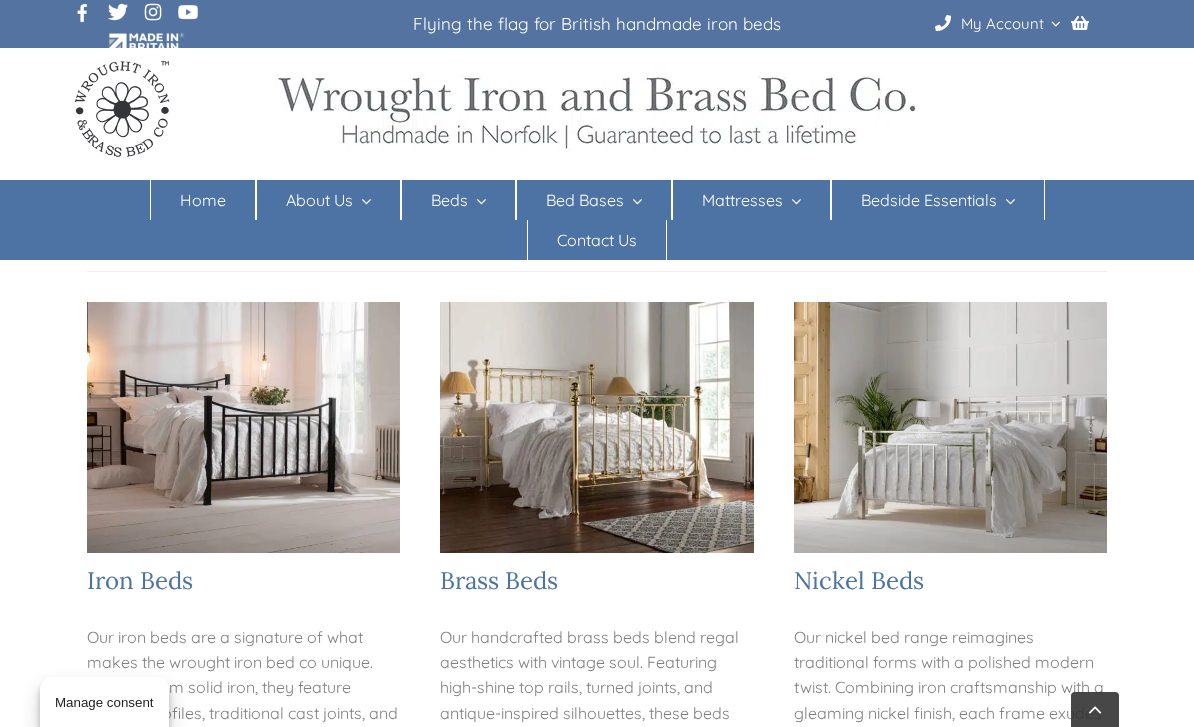 click on "Nickel Beds" at bounding box center [859, 580] 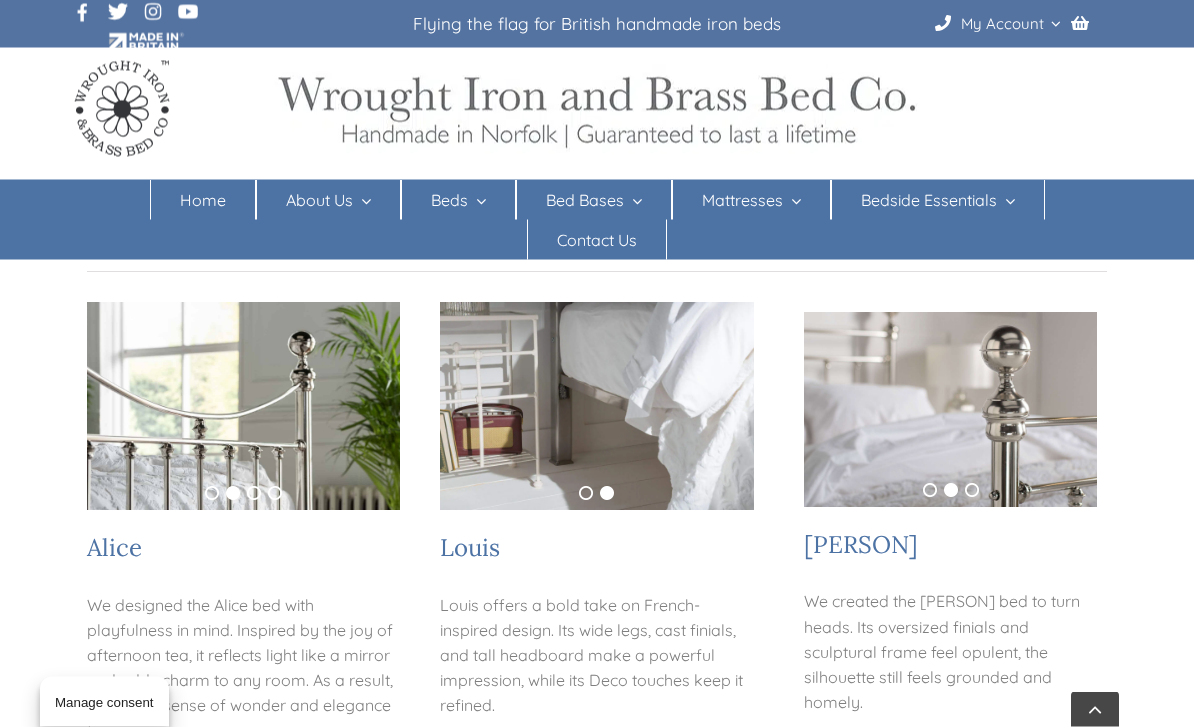 scroll, scrollTop: 305, scrollLeft: 0, axis: vertical 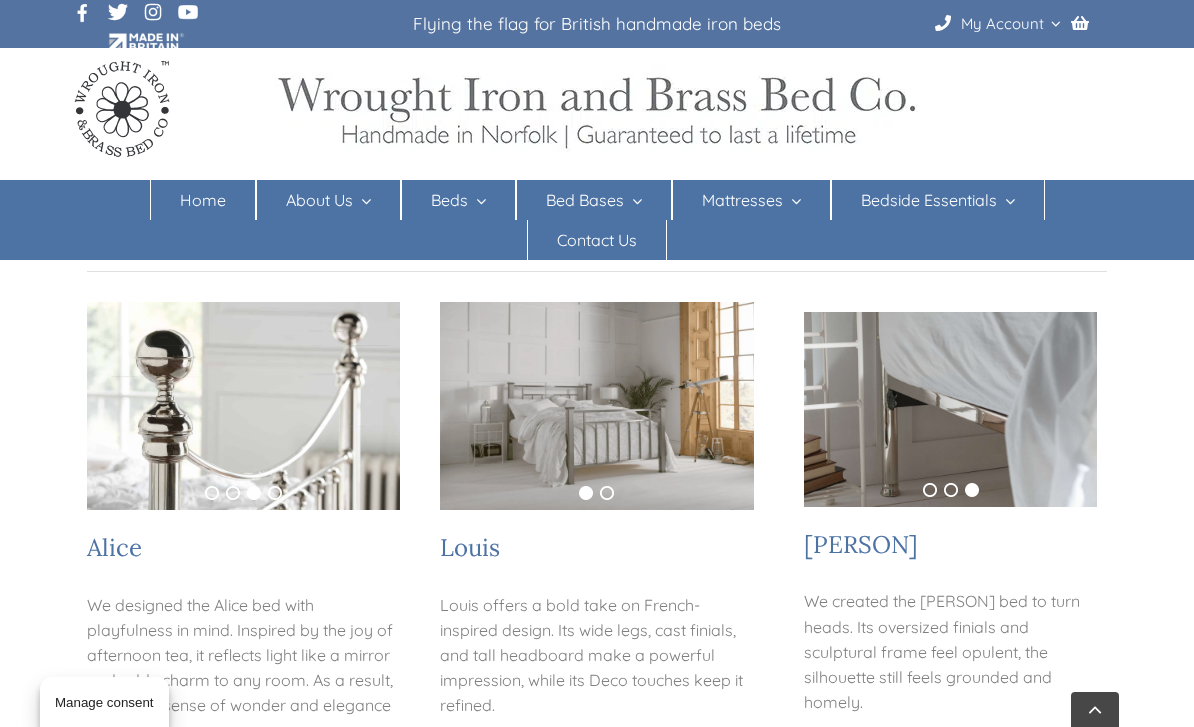 click on "Louis" at bounding box center (470, 547) 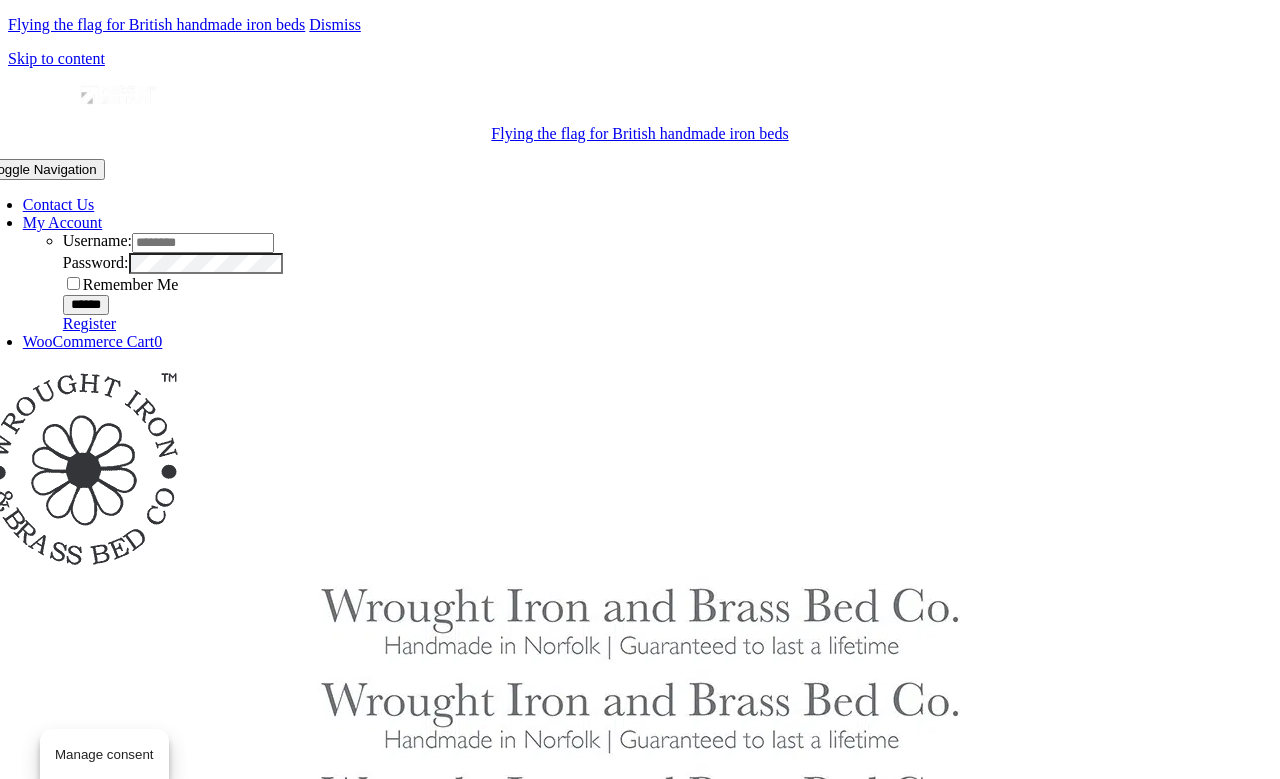 scroll, scrollTop: 0, scrollLeft: 0, axis: both 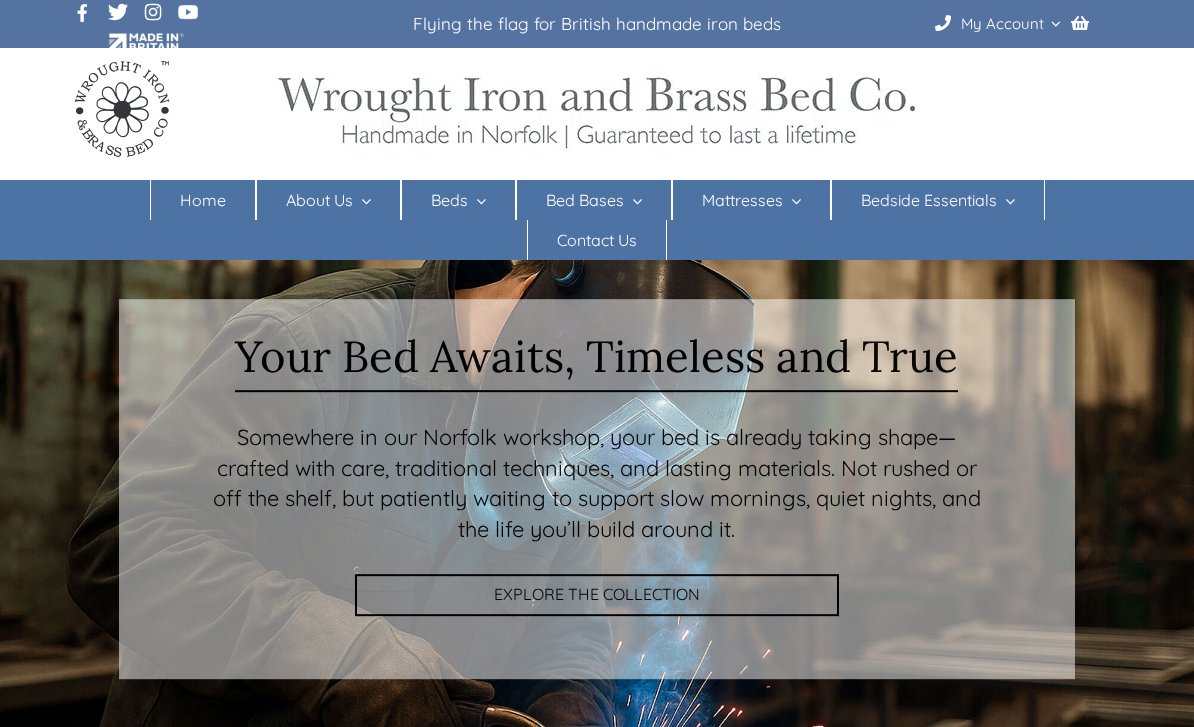 checkbox on "****" 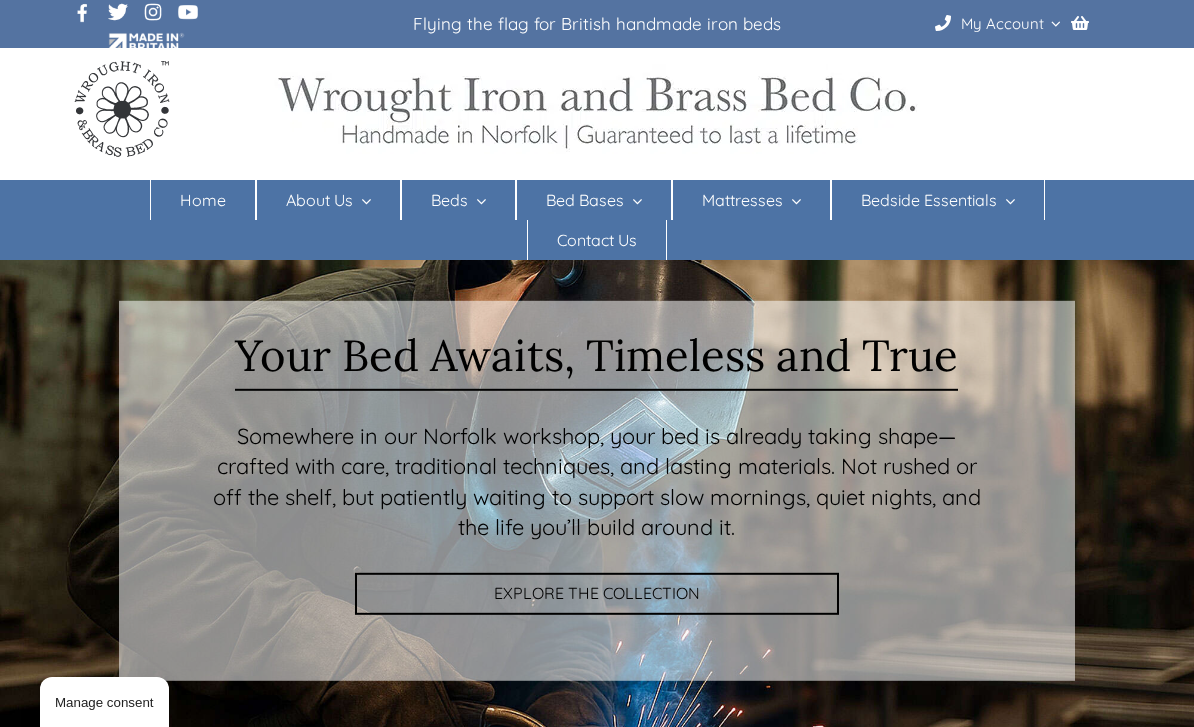 scroll, scrollTop: 25, scrollLeft: 0, axis: vertical 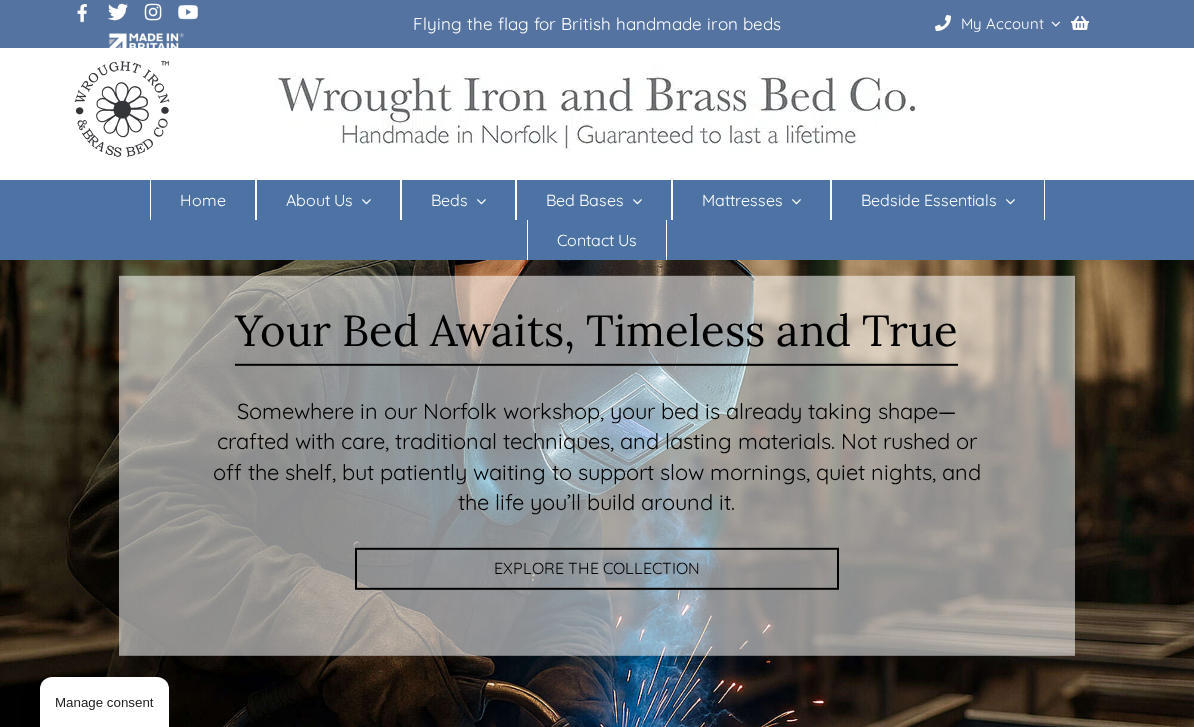 click at bounding box center [597, 518] 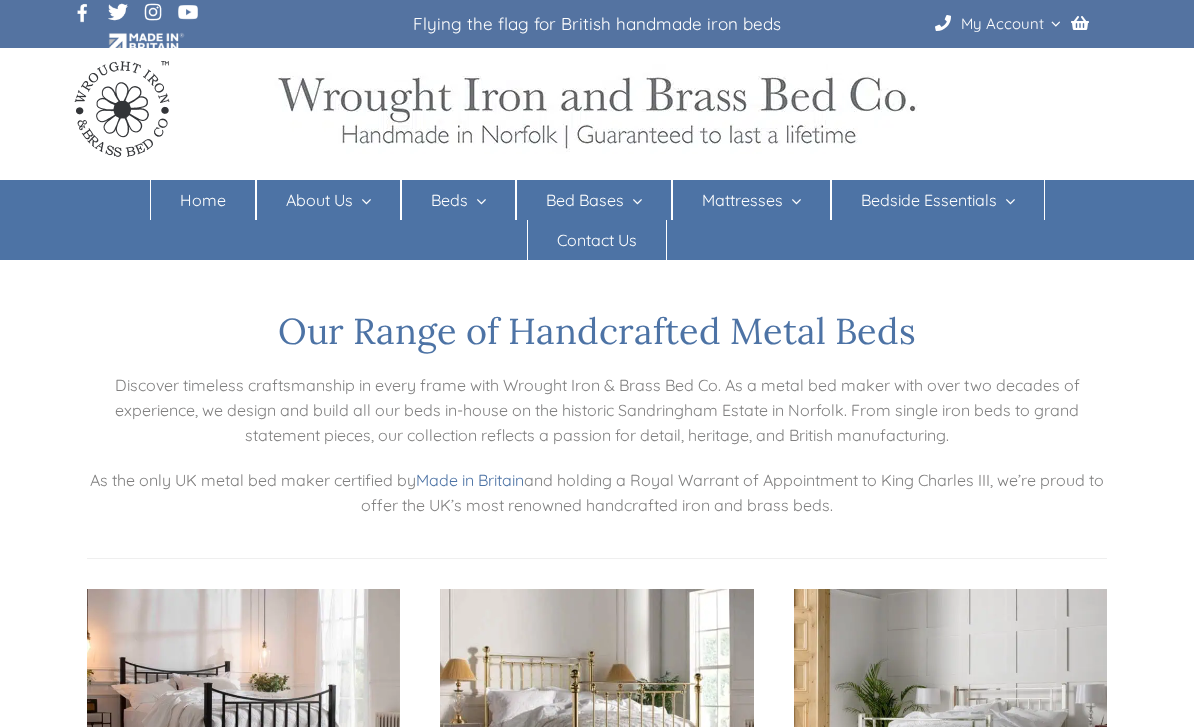 scroll, scrollTop: 0, scrollLeft: 0, axis: both 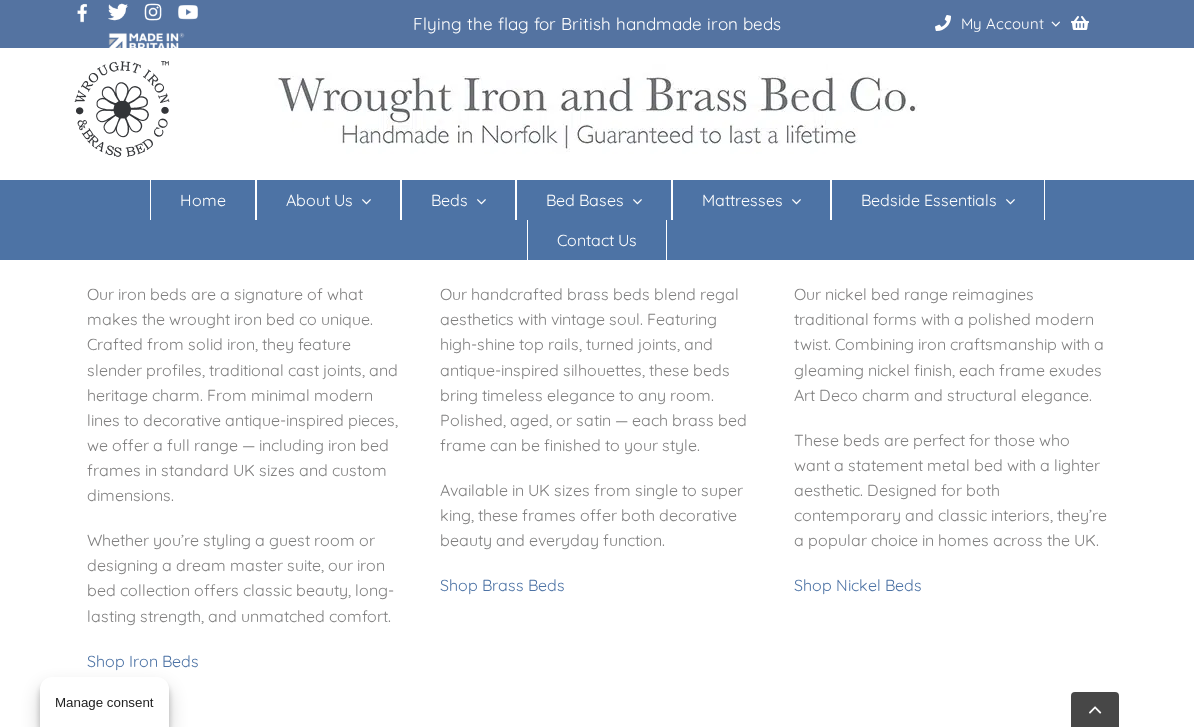 click on "Shop Nickel Beds" at bounding box center (858, 585) 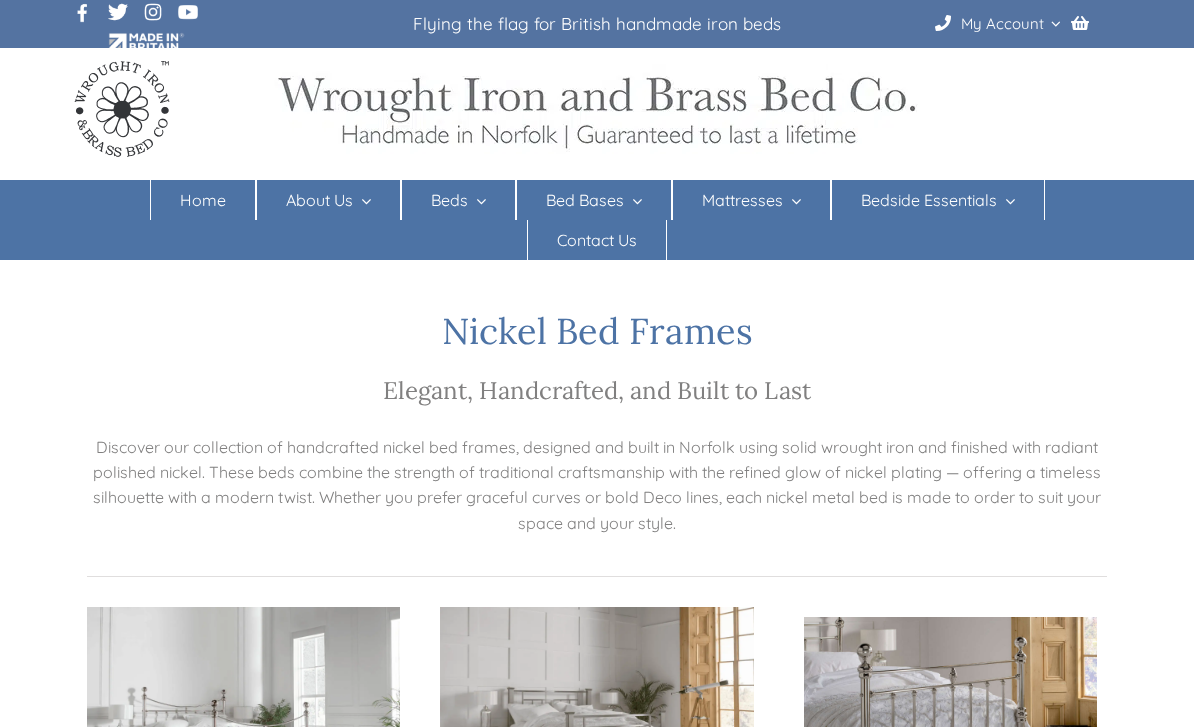 scroll, scrollTop: 0, scrollLeft: 0, axis: both 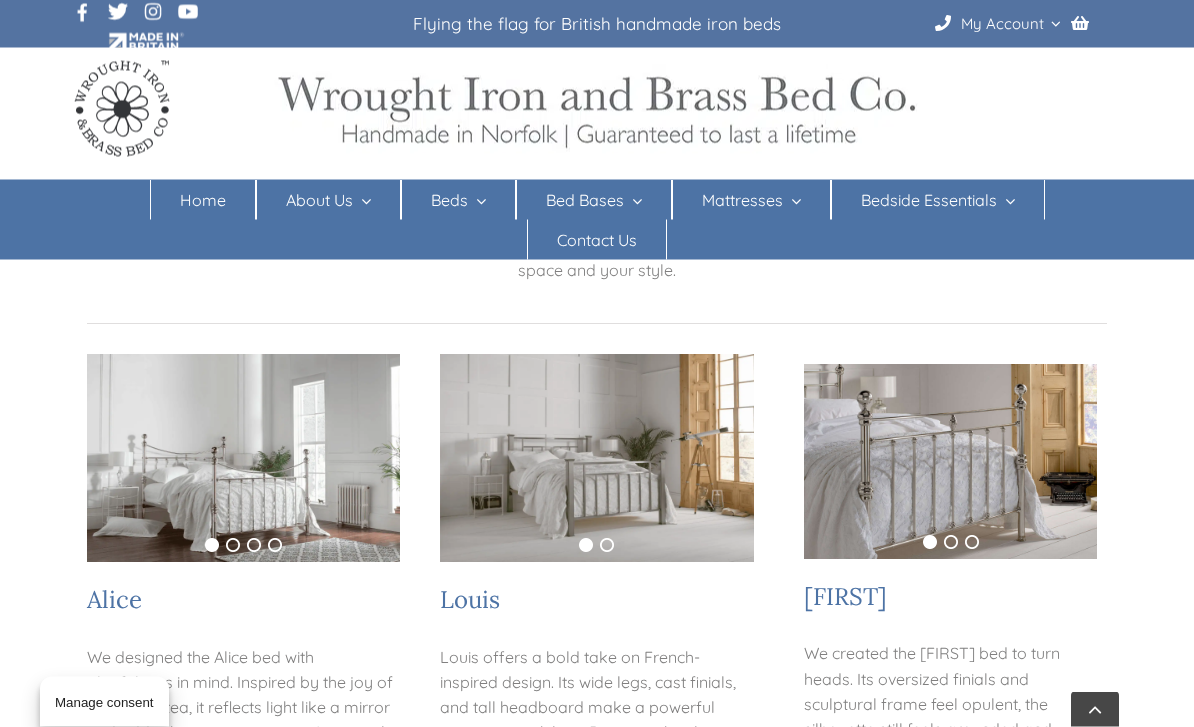 click on "Louis" at bounding box center [470, 600] 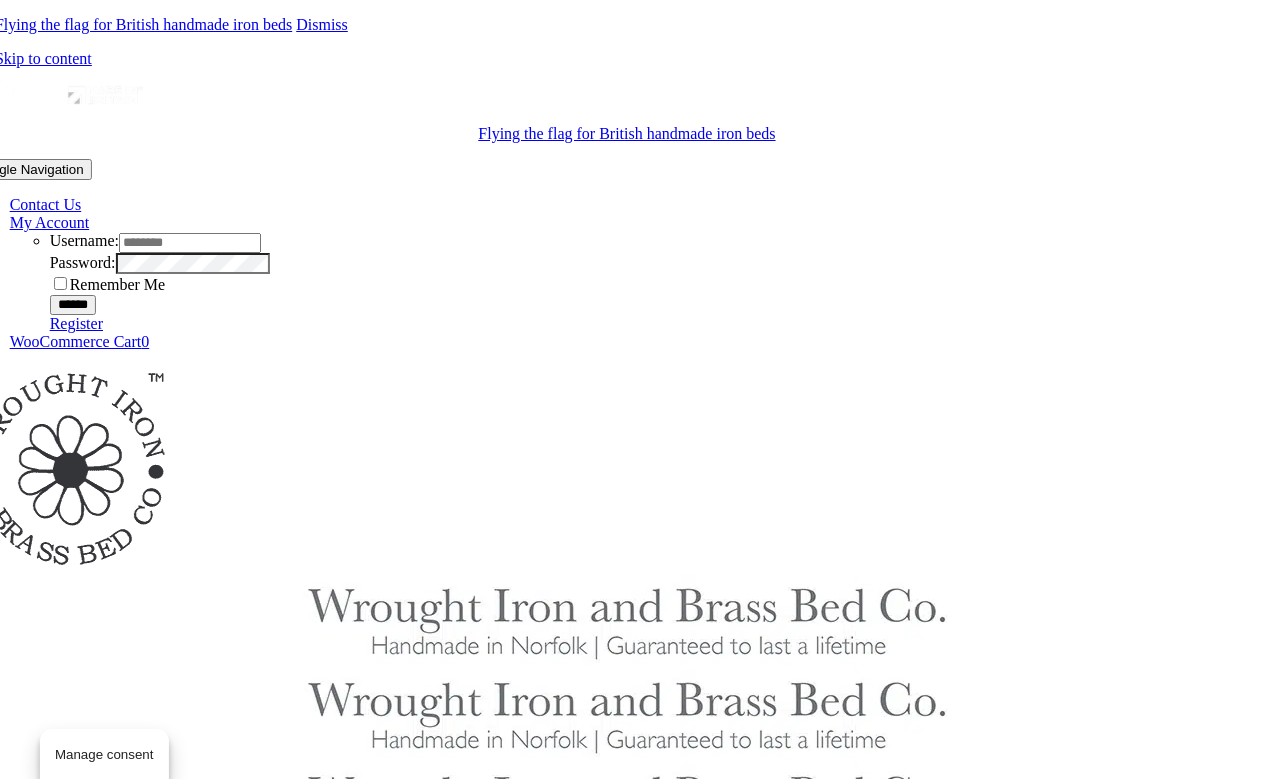 scroll, scrollTop: 0, scrollLeft: 14, axis: horizontal 